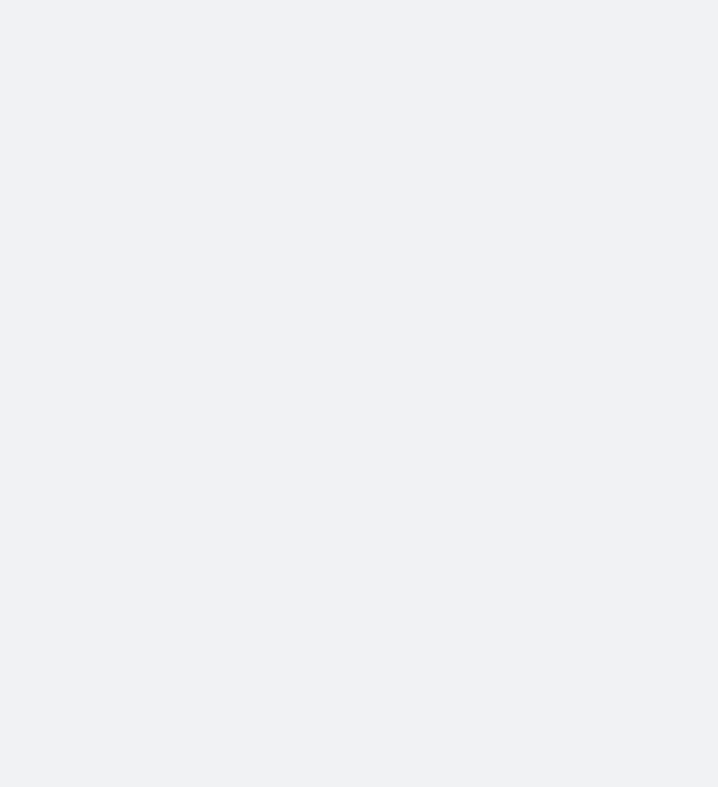 scroll, scrollTop: 0, scrollLeft: 0, axis: both 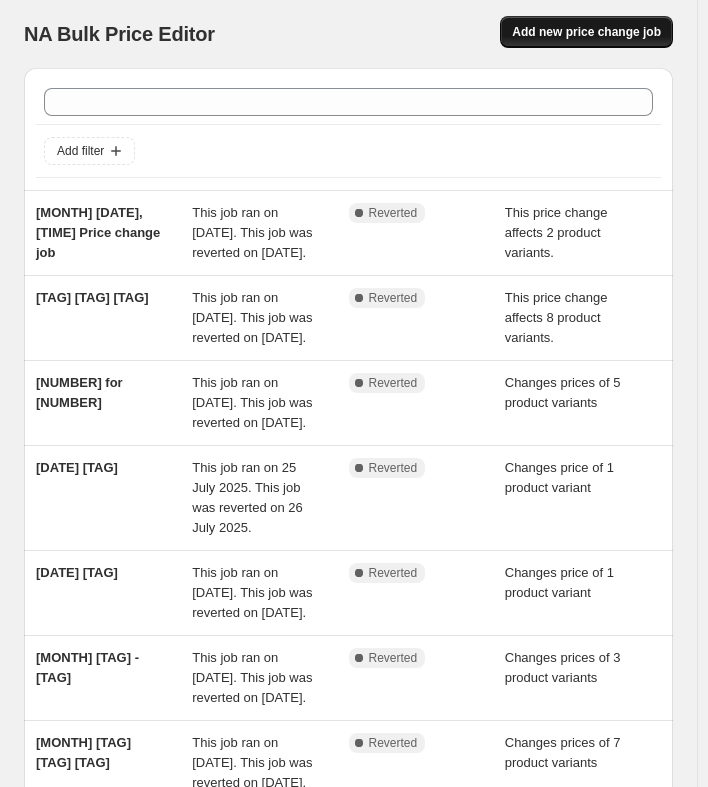 click on "Add new price change job" at bounding box center (586, 32) 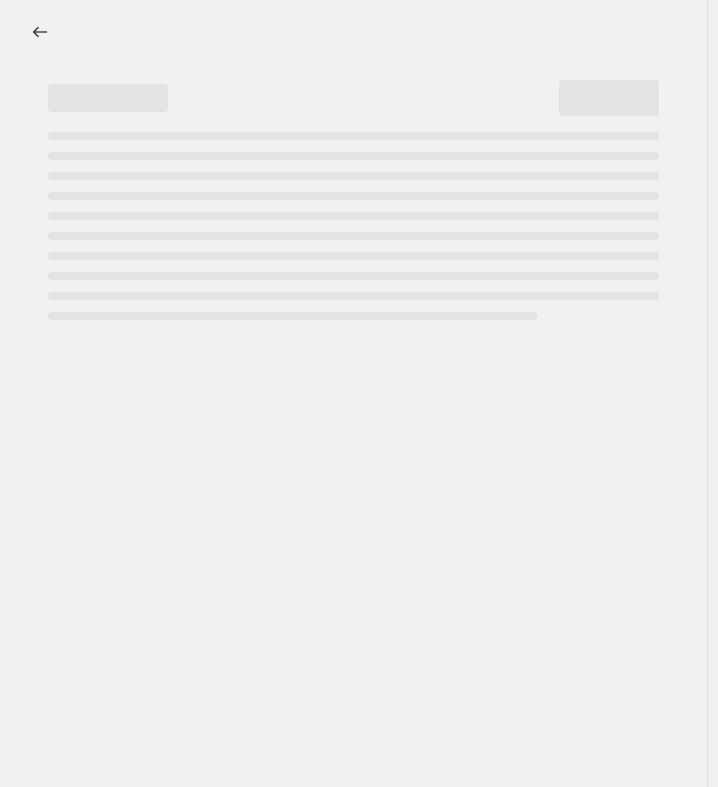 select on "percentage" 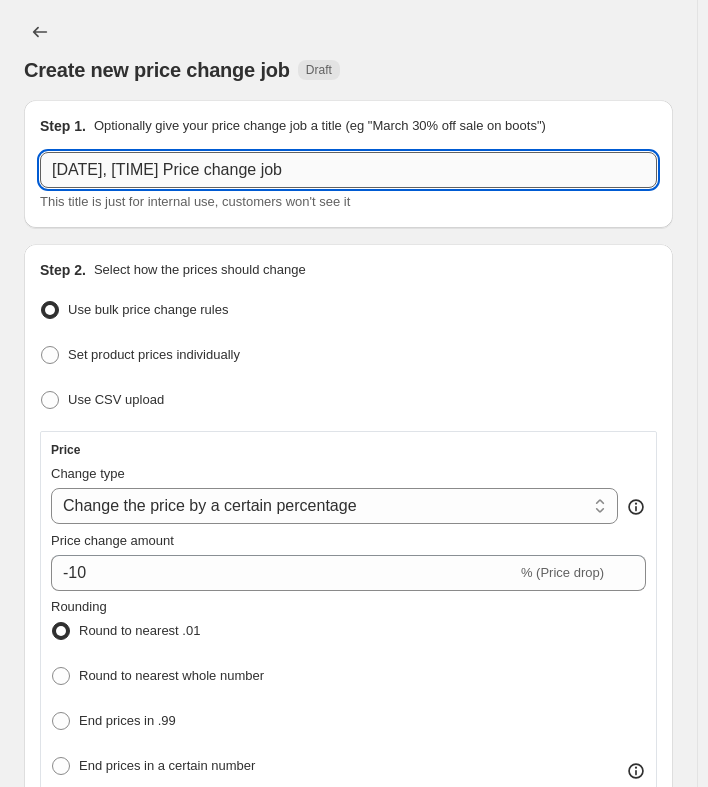 click on "[DATE], [TIME] Price change job" at bounding box center [348, 170] 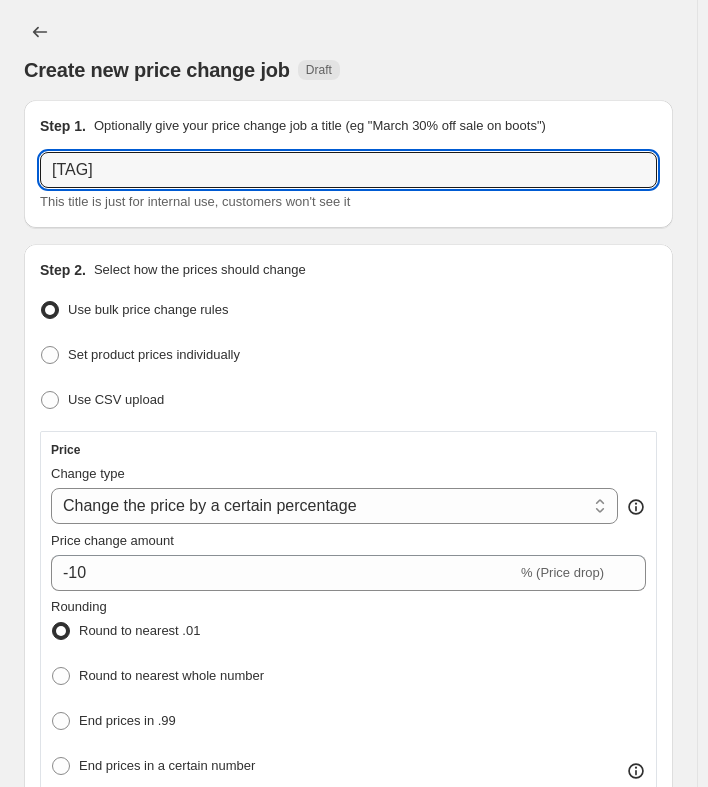type on "[TAG]" 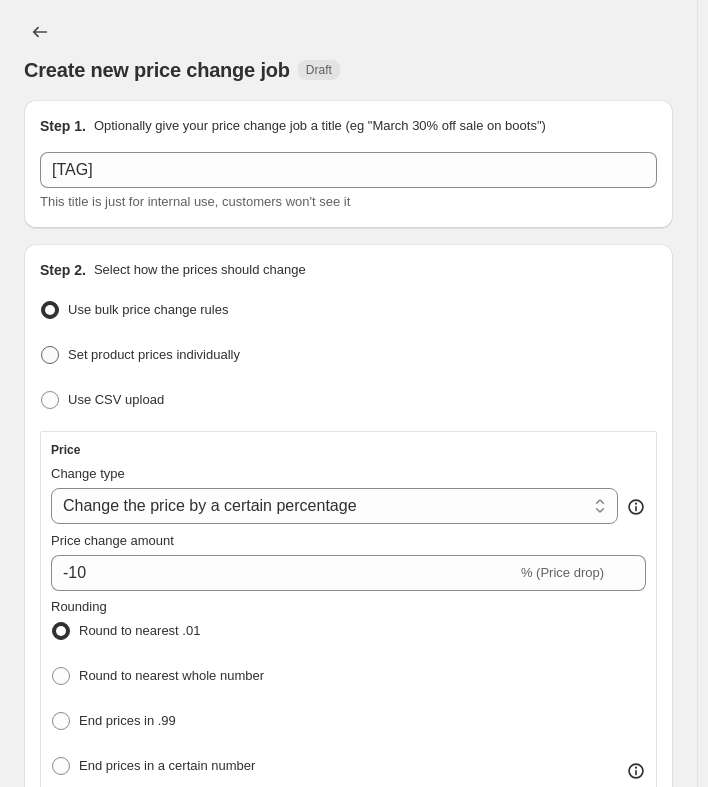 click on "Set product prices individually" at bounding box center [154, 354] 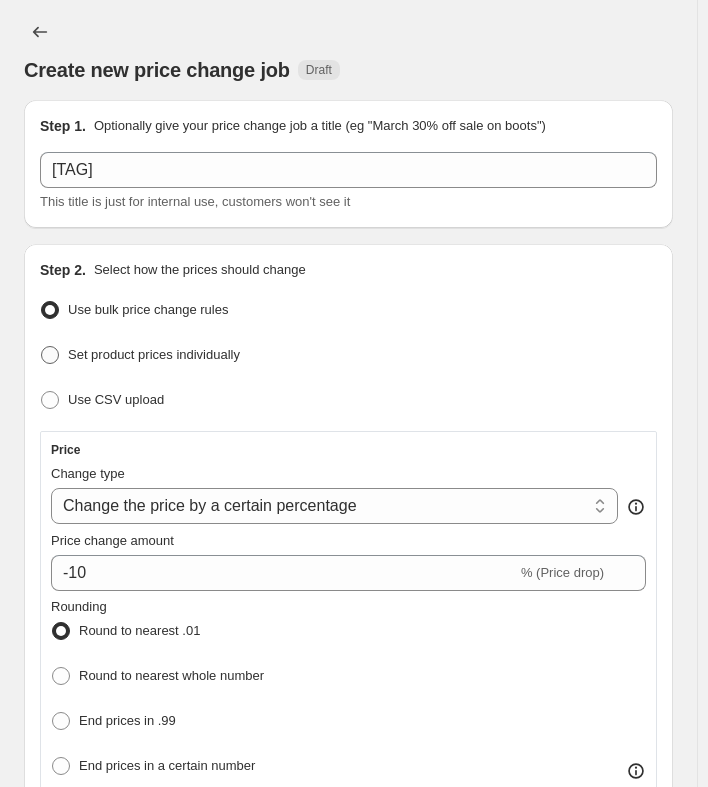 radio on "true" 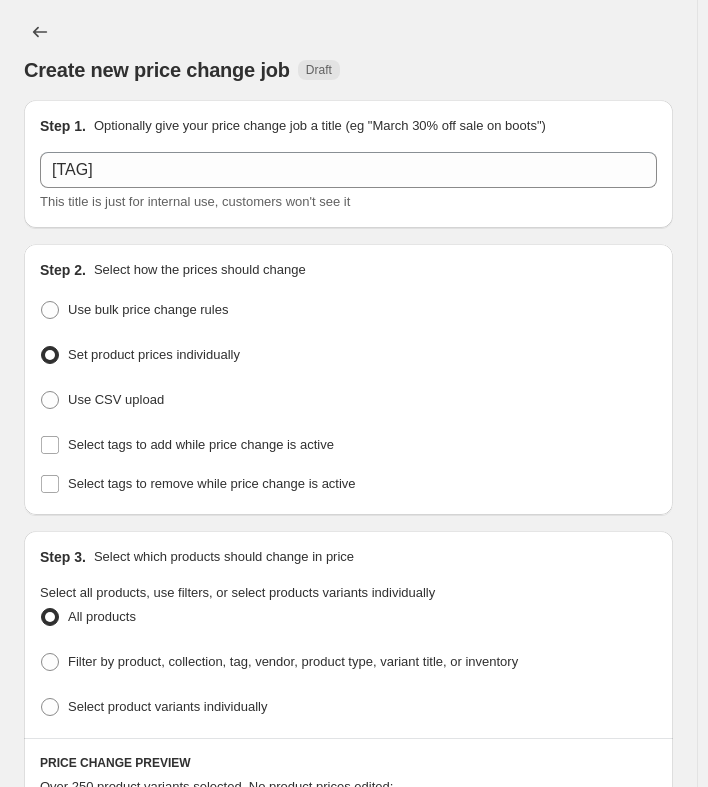 scroll, scrollTop: 6, scrollLeft: 0, axis: vertical 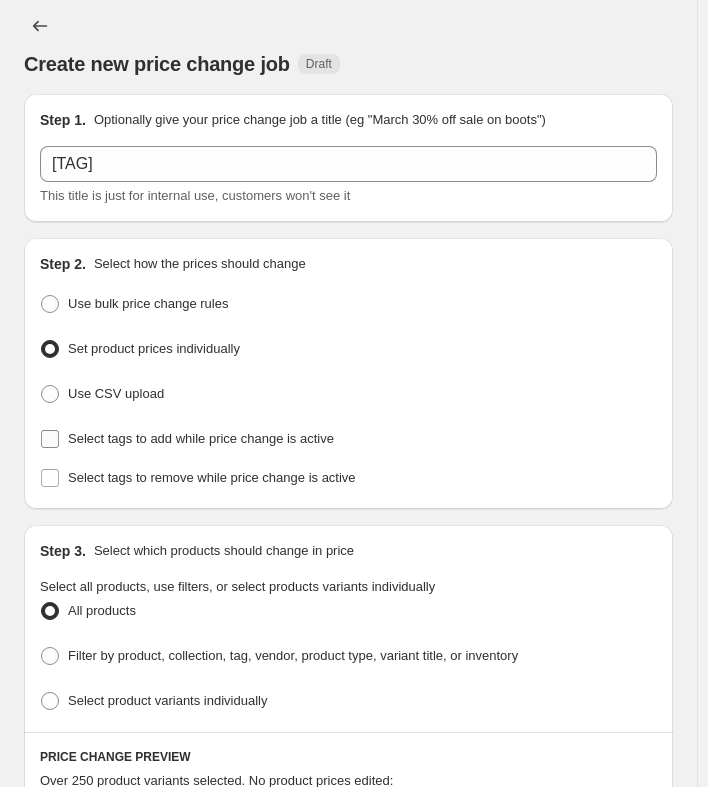 click on "Select tags to add while price change is active" at bounding box center (201, 438) 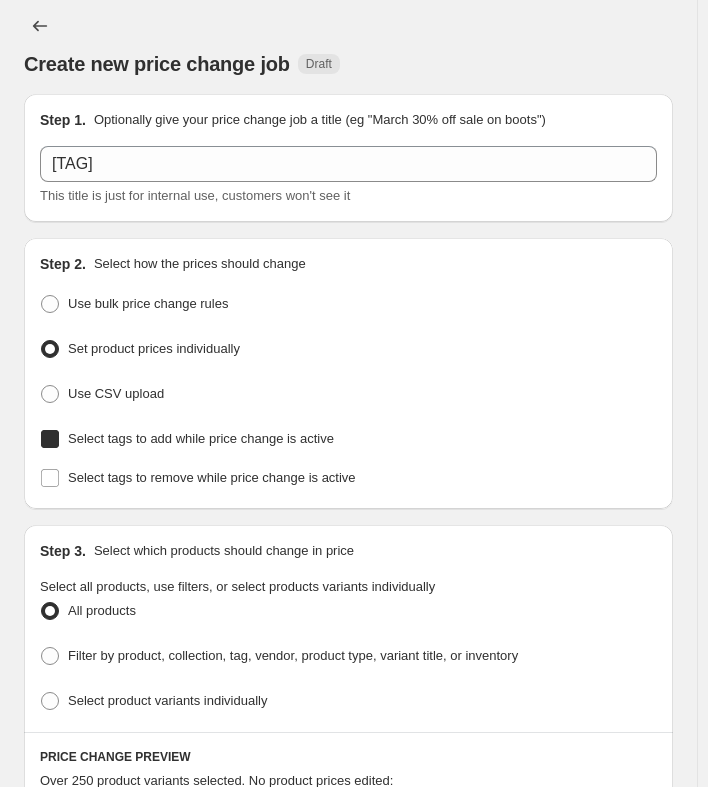 checkbox on "true" 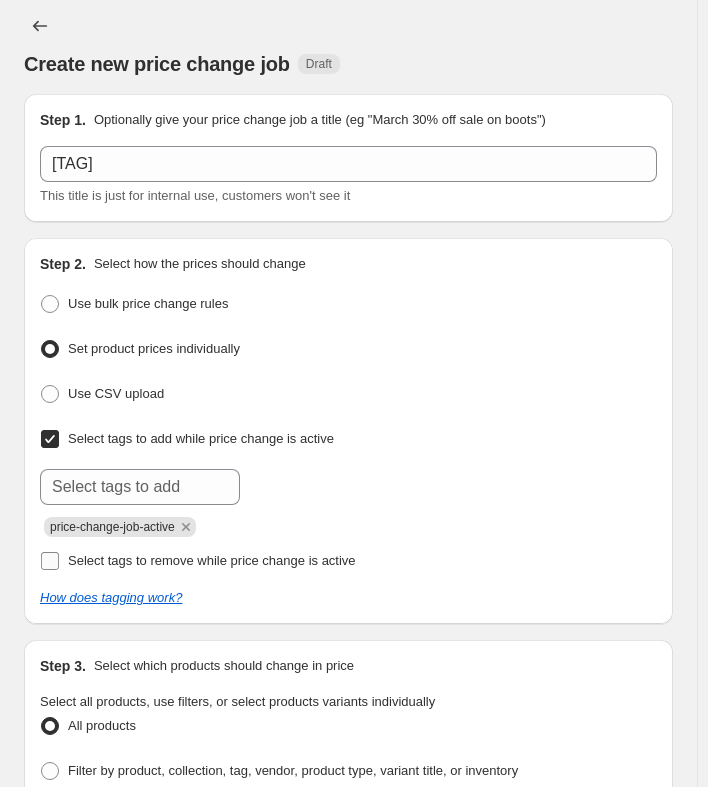 click on "Select tags to remove while price change is active" at bounding box center [212, 560] 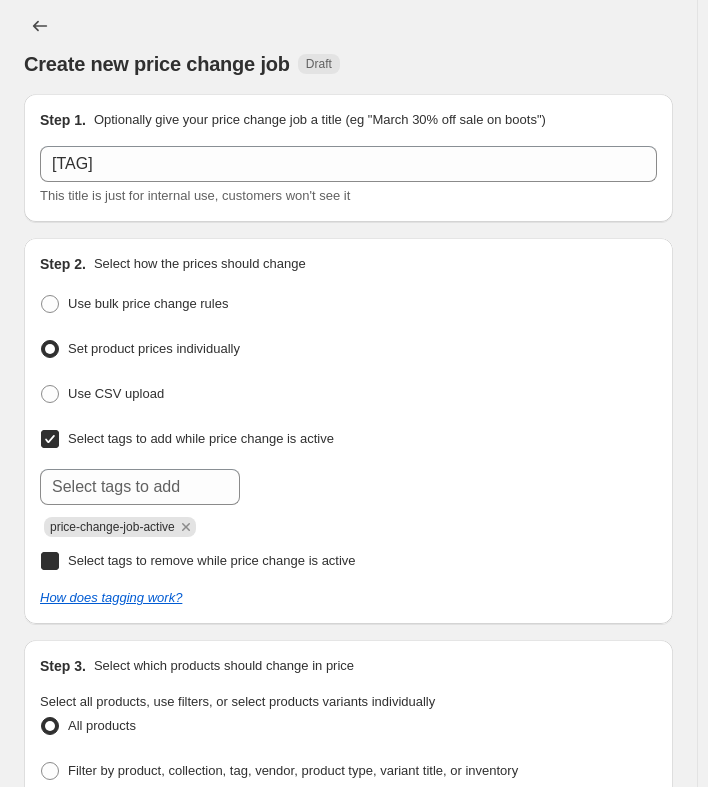 checkbox on "true" 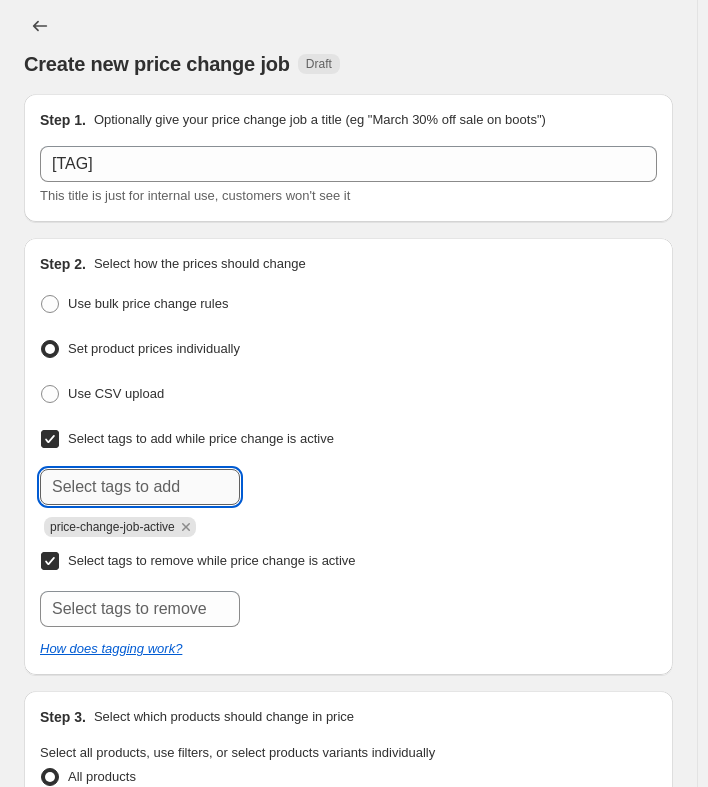 click at bounding box center [140, 487] 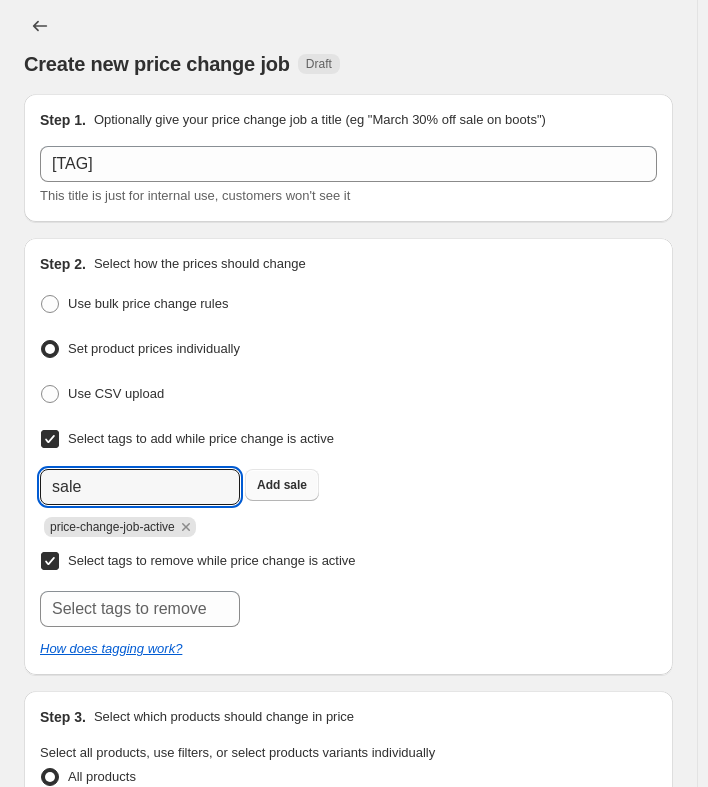 type on "sale" 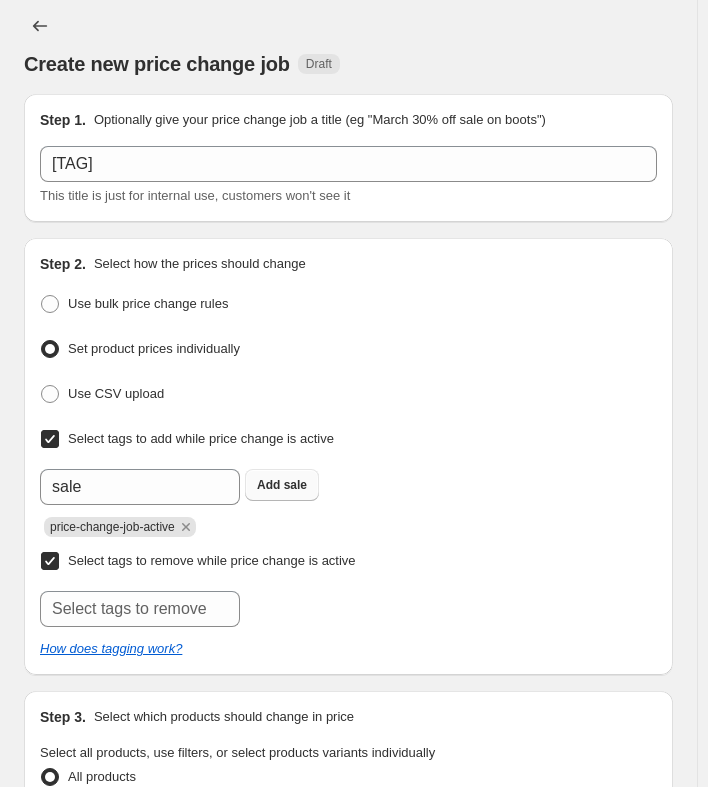click on "sale" at bounding box center (295, 485) 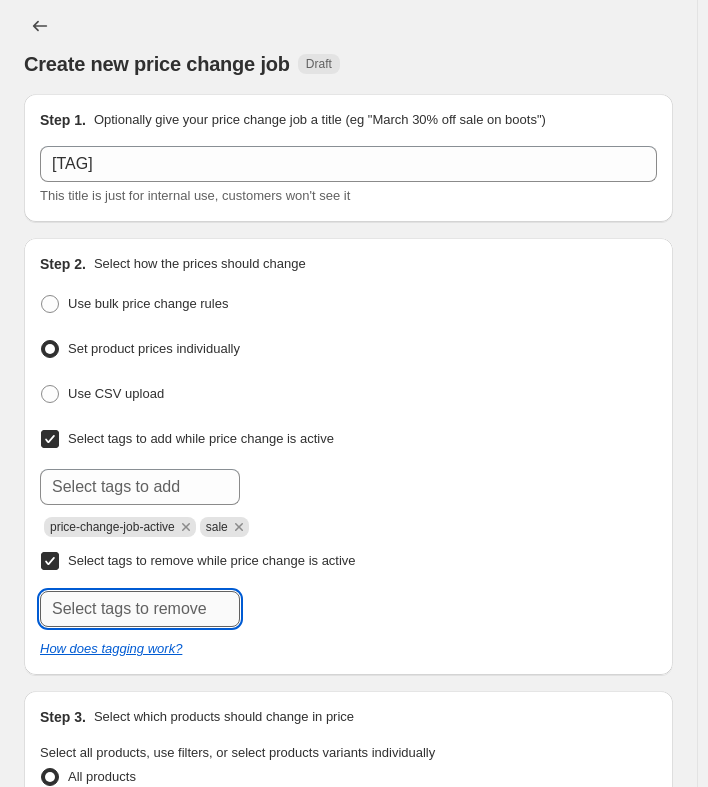 click at bounding box center (140, 609) 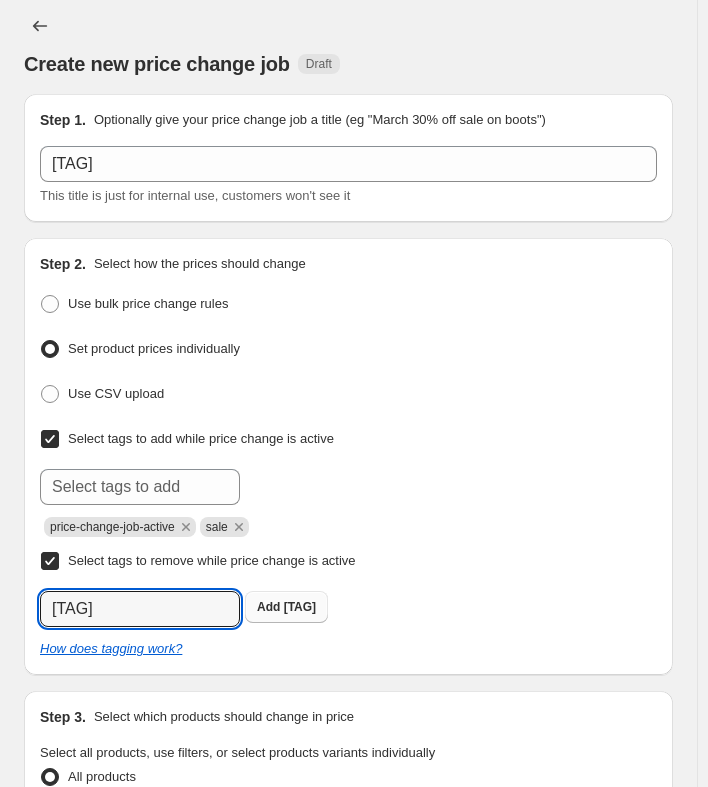 click on "[TAG]" at bounding box center (300, 607) 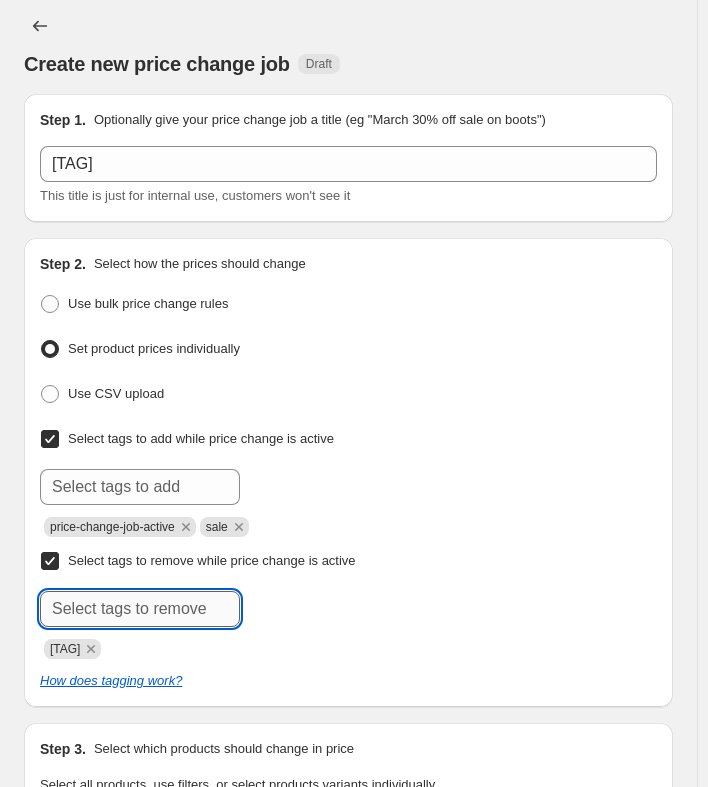 click at bounding box center [140, 609] 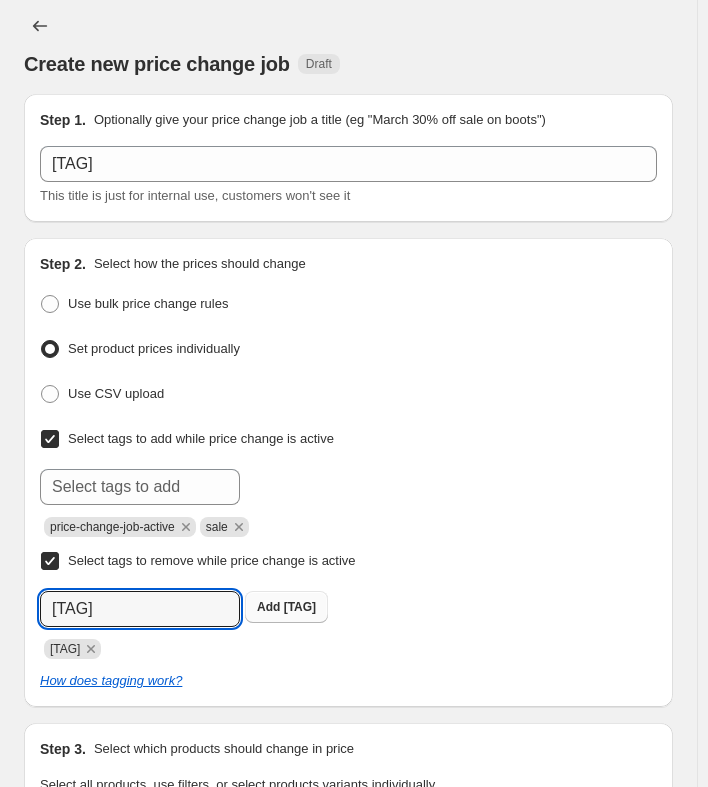 click on "[TAG]" at bounding box center [300, 607] 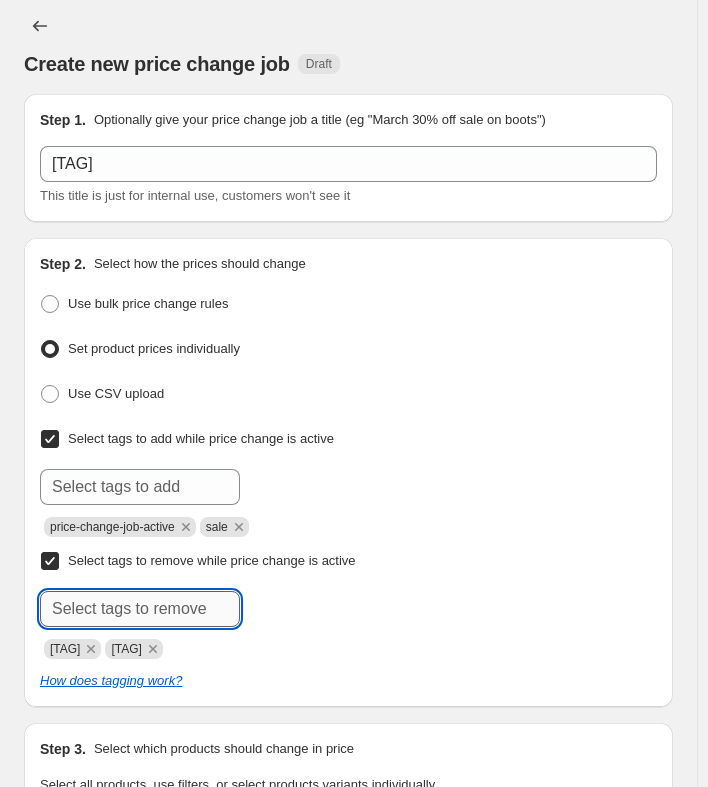 click at bounding box center (140, 609) 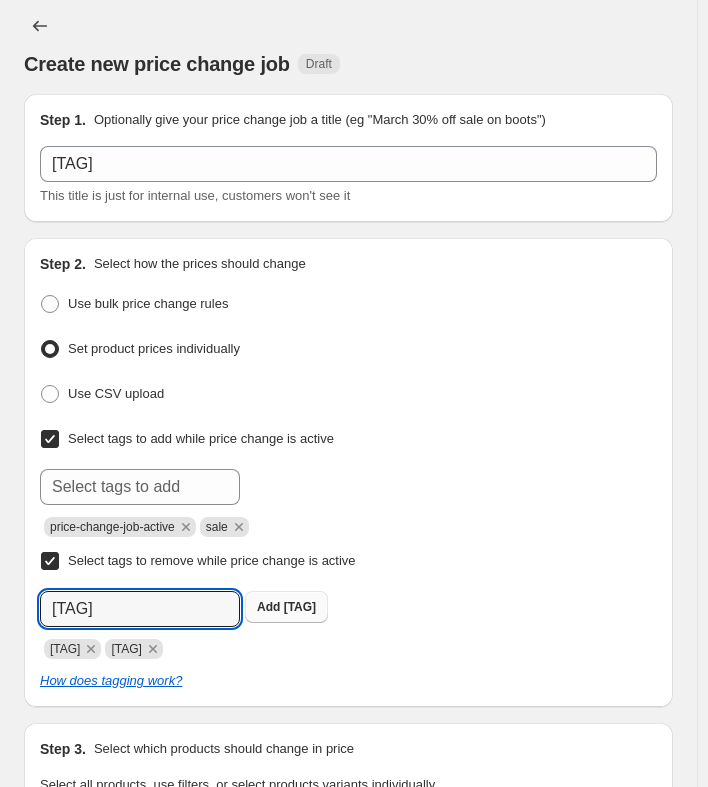 type on "[TAG]" 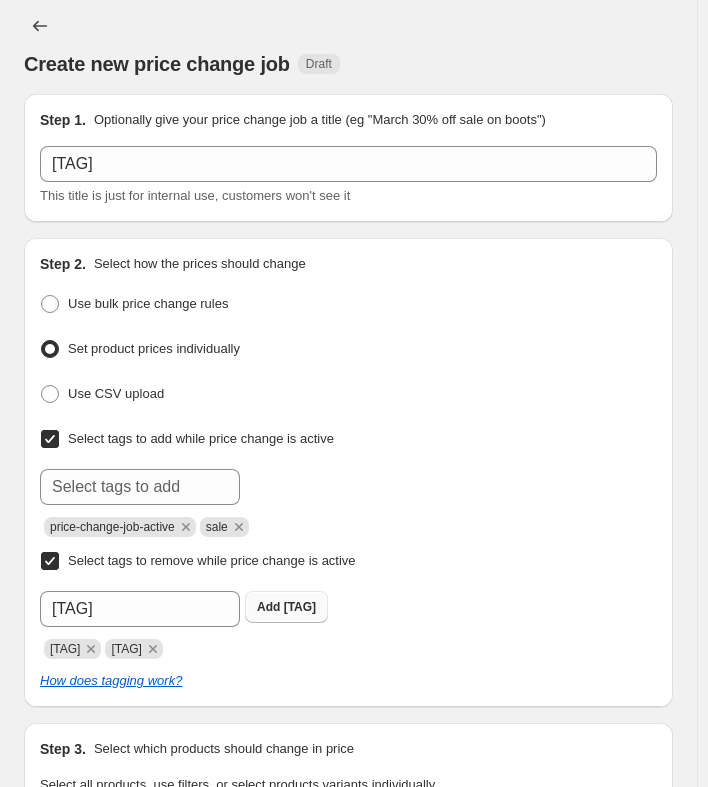 click on "[TAG]" at bounding box center (300, 607) 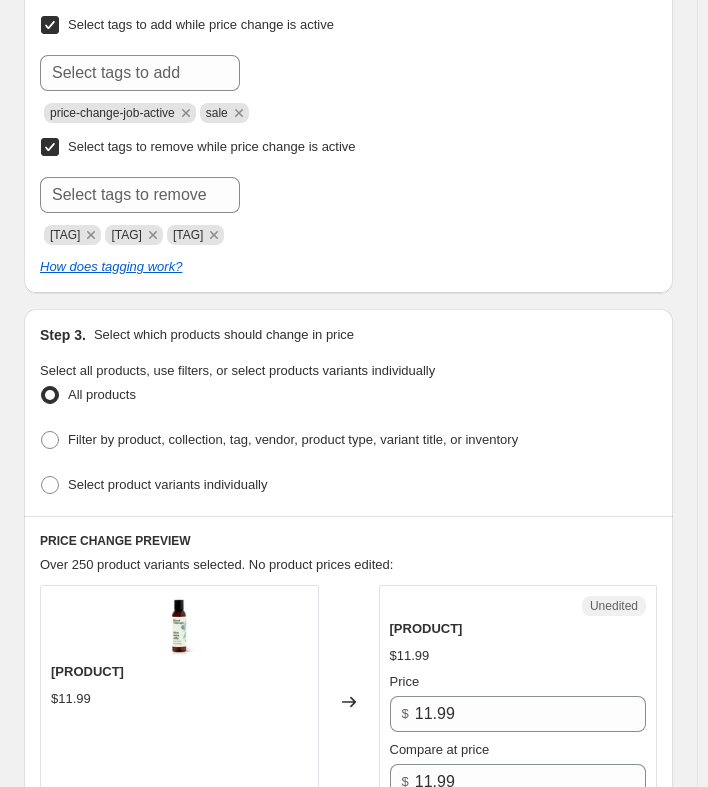 scroll, scrollTop: 429, scrollLeft: 0, axis: vertical 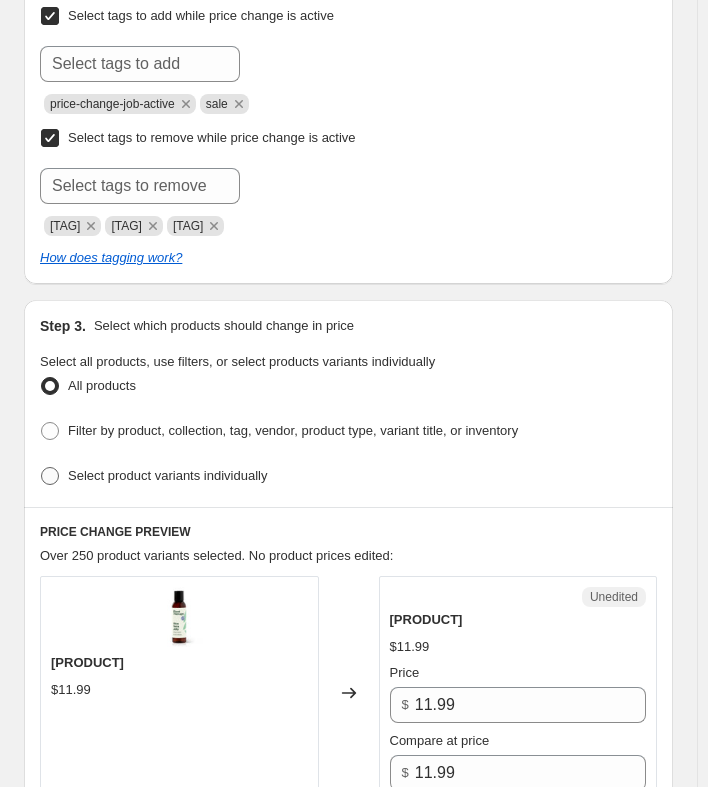 click on "Select product variants individually" at bounding box center (167, 475) 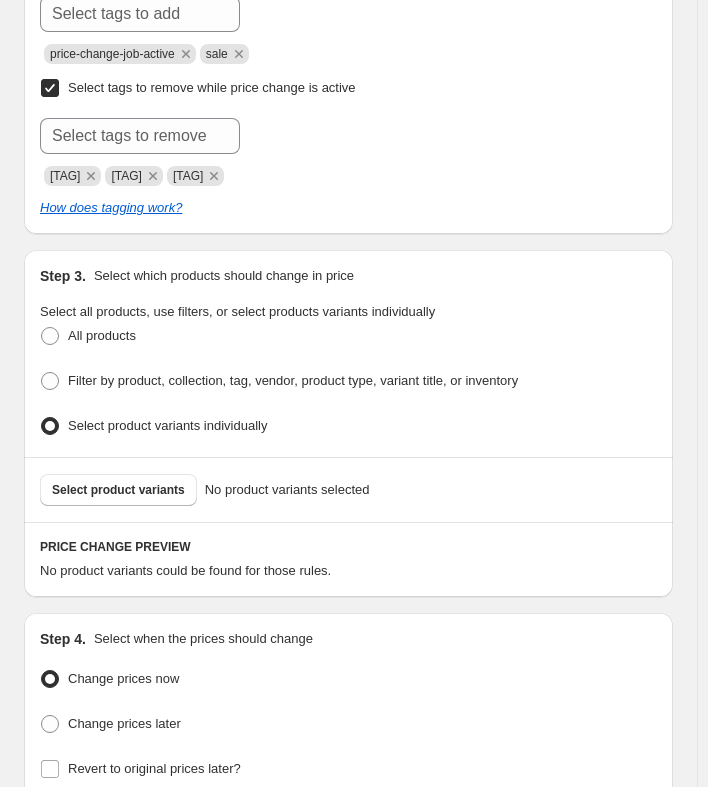 scroll, scrollTop: 486, scrollLeft: 0, axis: vertical 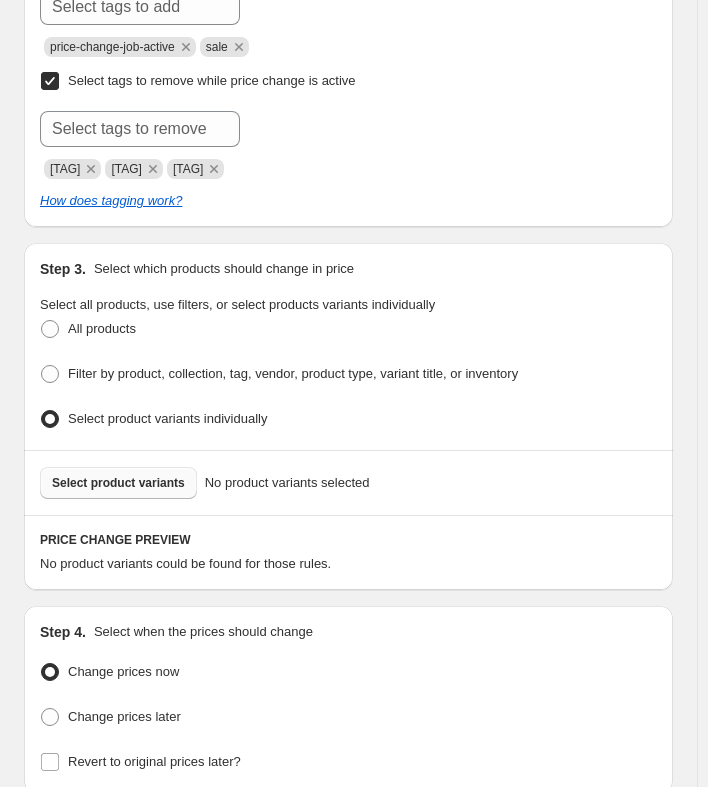 click on "Select product variants" at bounding box center [118, 483] 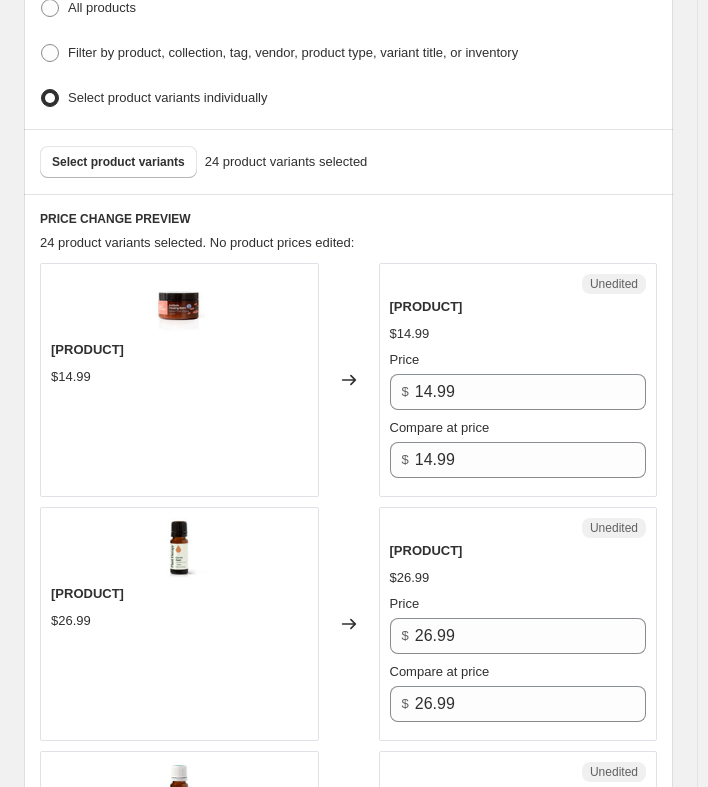 scroll, scrollTop: 808, scrollLeft: 0, axis: vertical 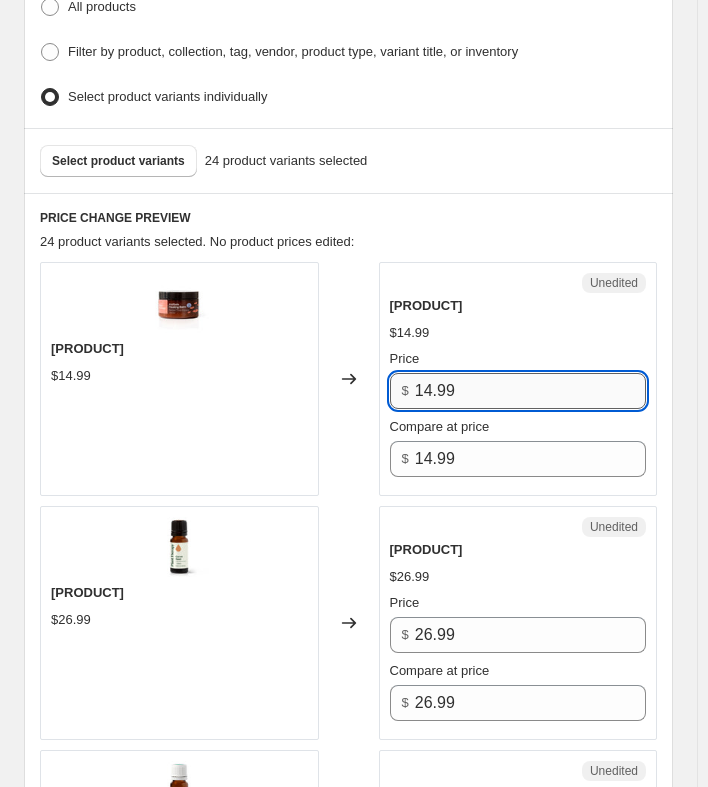 click on "14.99" at bounding box center (530, 391) 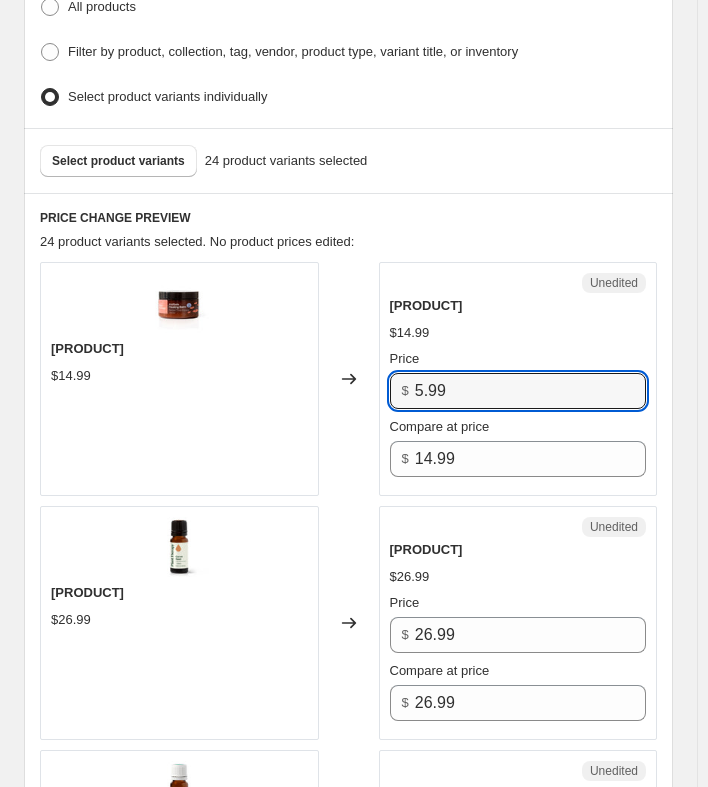 type on "5.99" 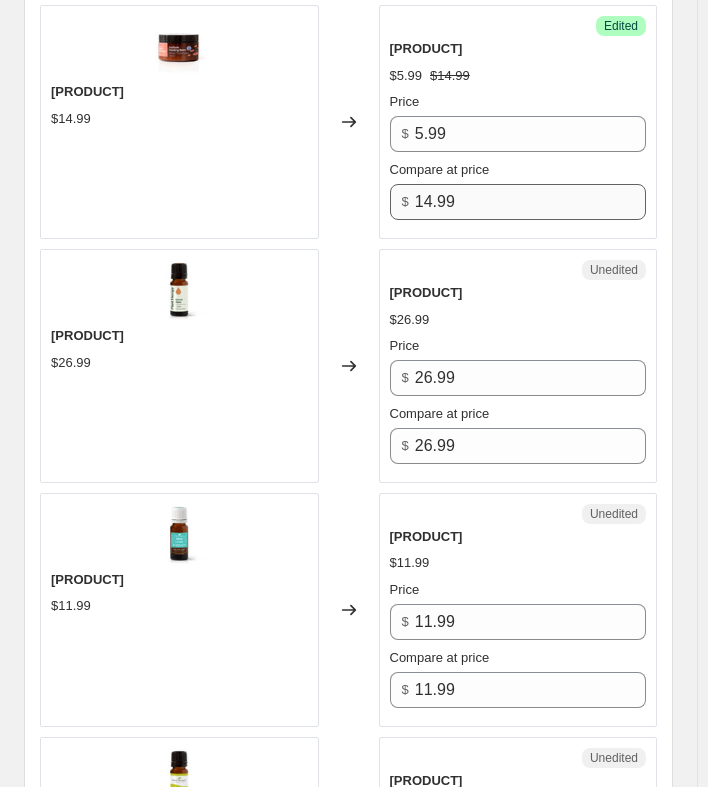 scroll, scrollTop: 1068, scrollLeft: 0, axis: vertical 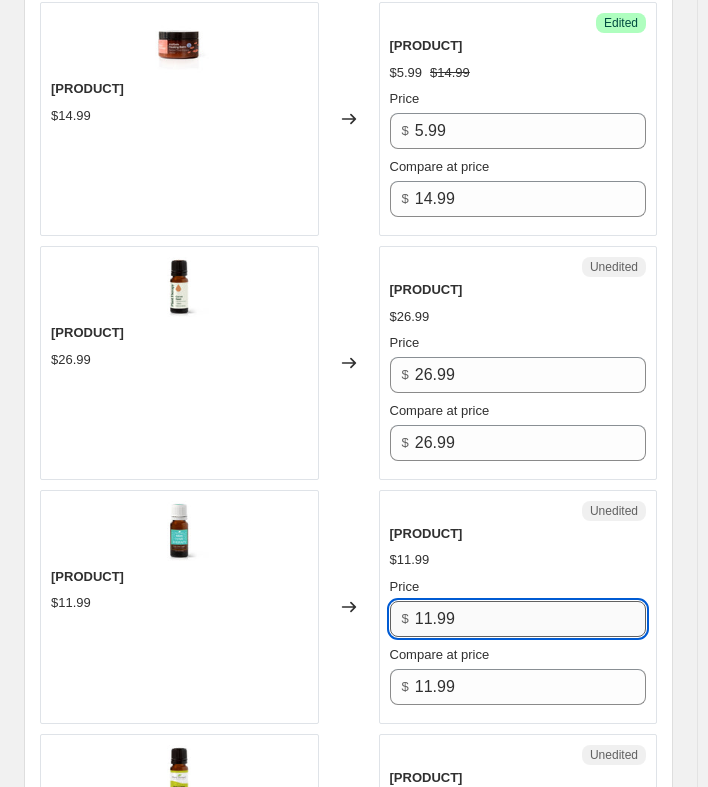 click on "11.99" at bounding box center (530, 619) 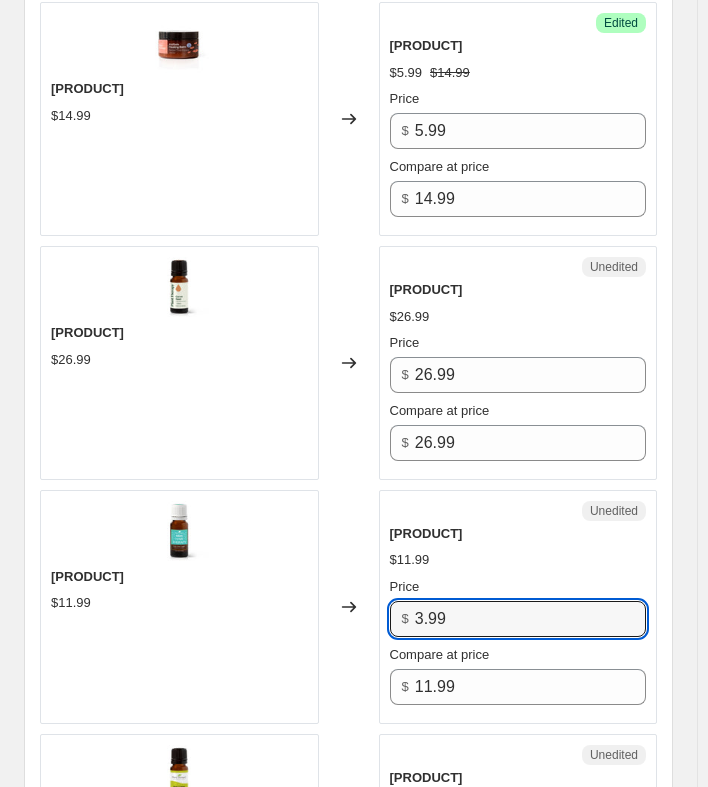 type on "3.99" 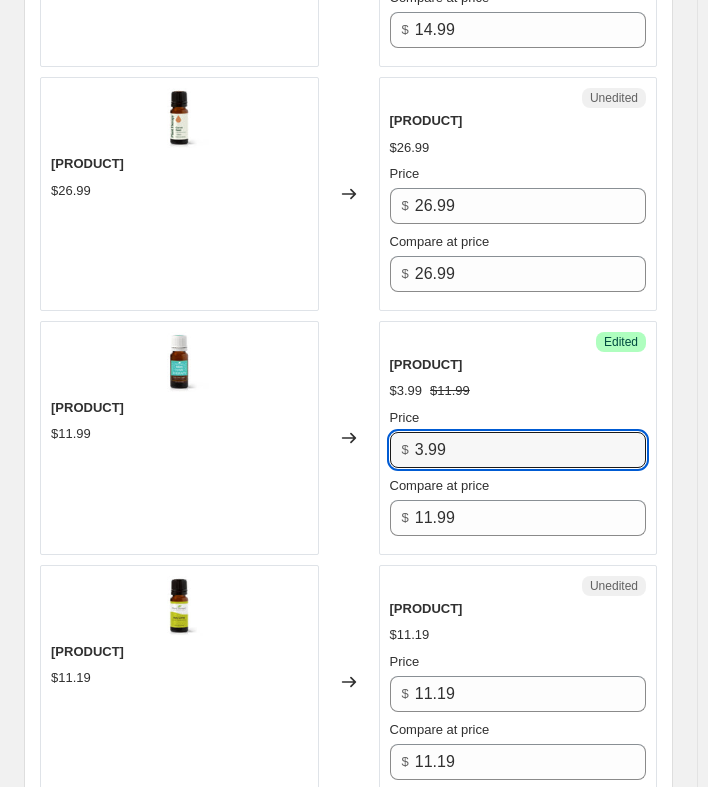 scroll, scrollTop: 1238, scrollLeft: 0, axis: vertical 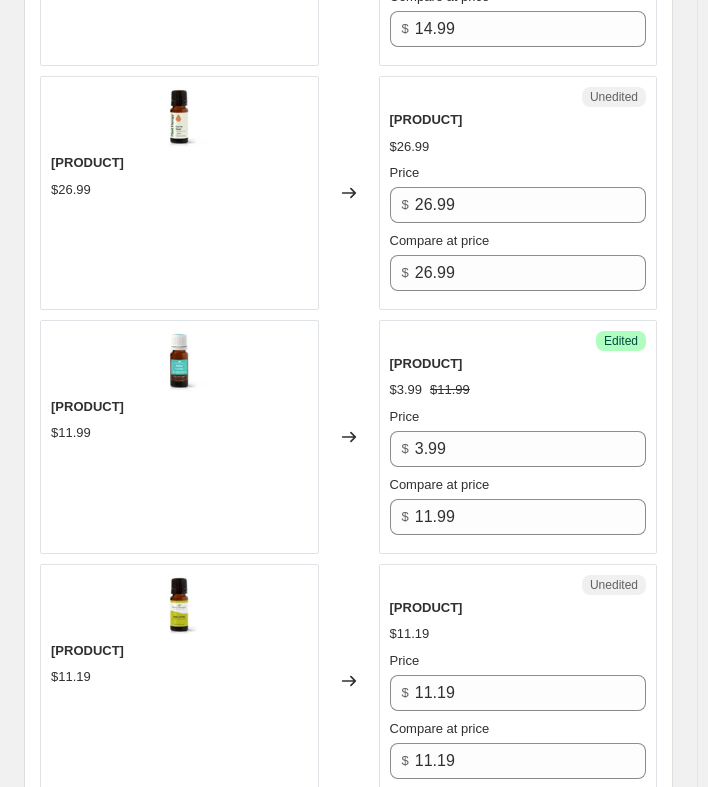 click on "[PRODUCT] [PRICE] Price [PRICE] Compare at price [PRICE]" at bounding box center [518, 688] 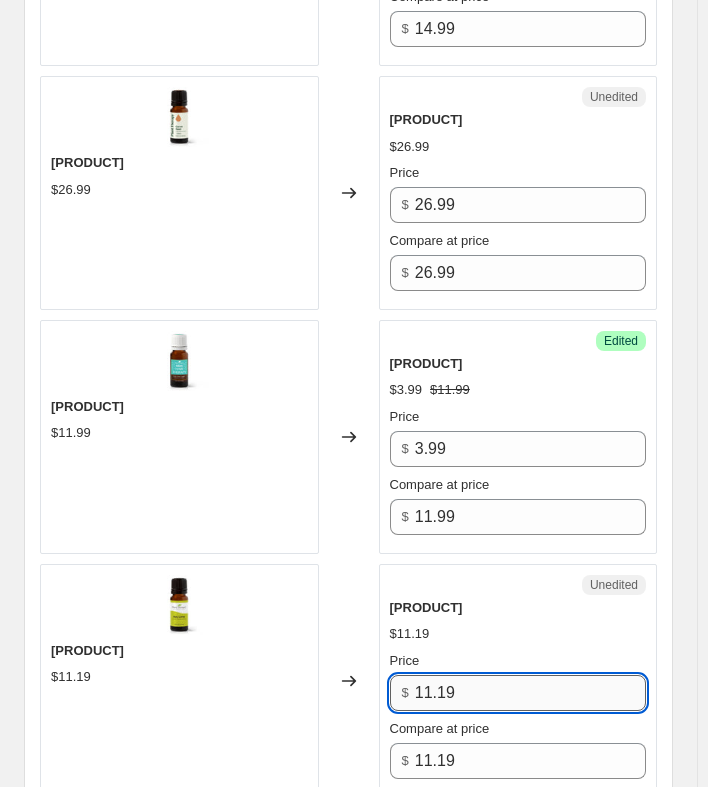 click on "11.19" at bounding box center (530, 693) 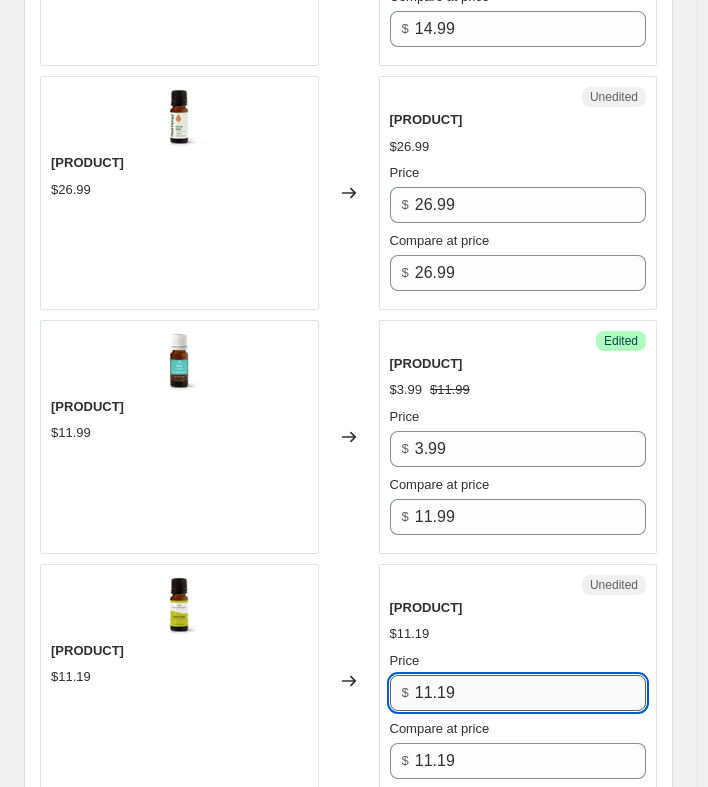 click on "11.19" at bounding box center (530, 693) 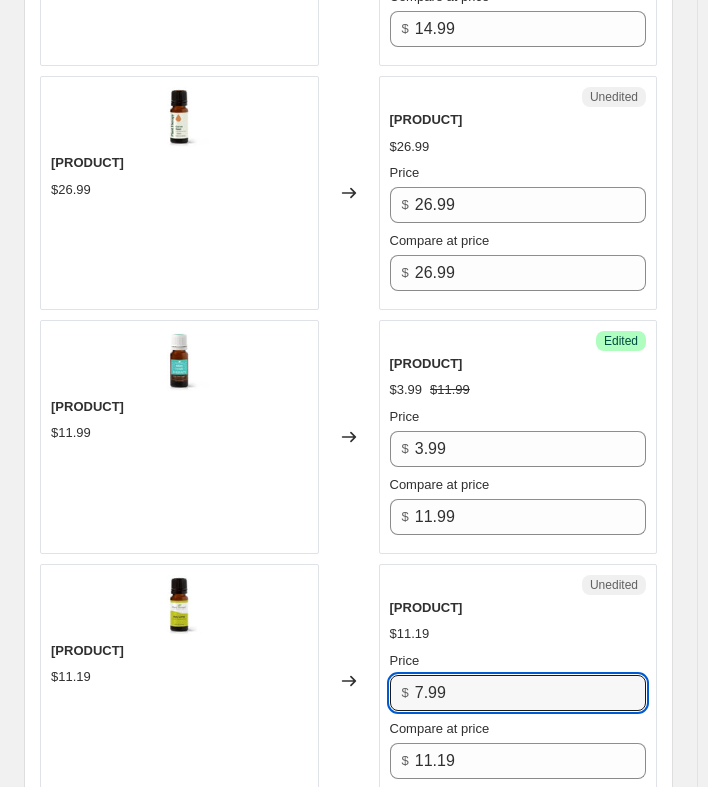 type on "7.99" 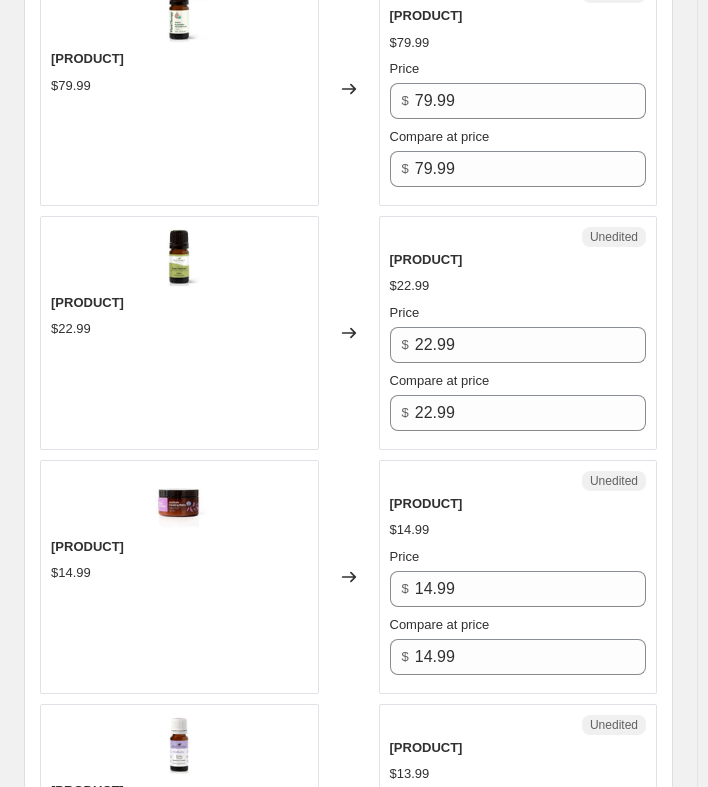 scroll, scrollTop: 2318, scrollLeft: 0, axis: vertical 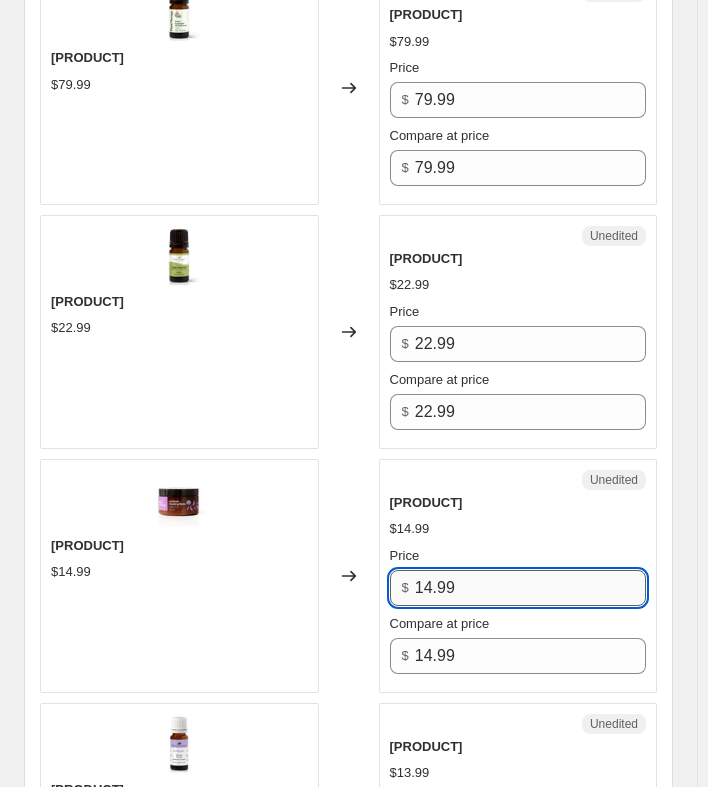 click on "14.99" at bounding box center [530, 588] 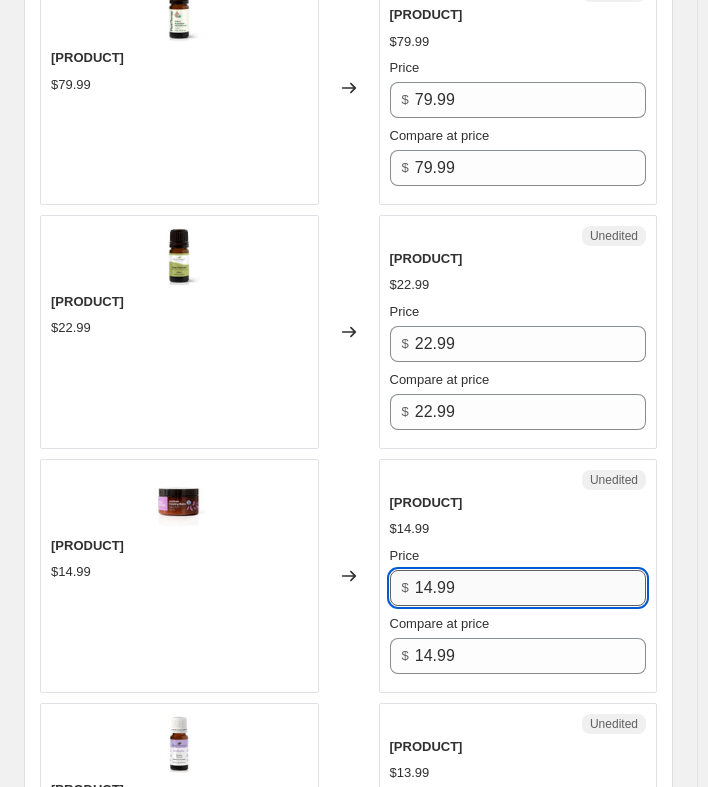 click on "14.99" at bounding box center (530, 588) 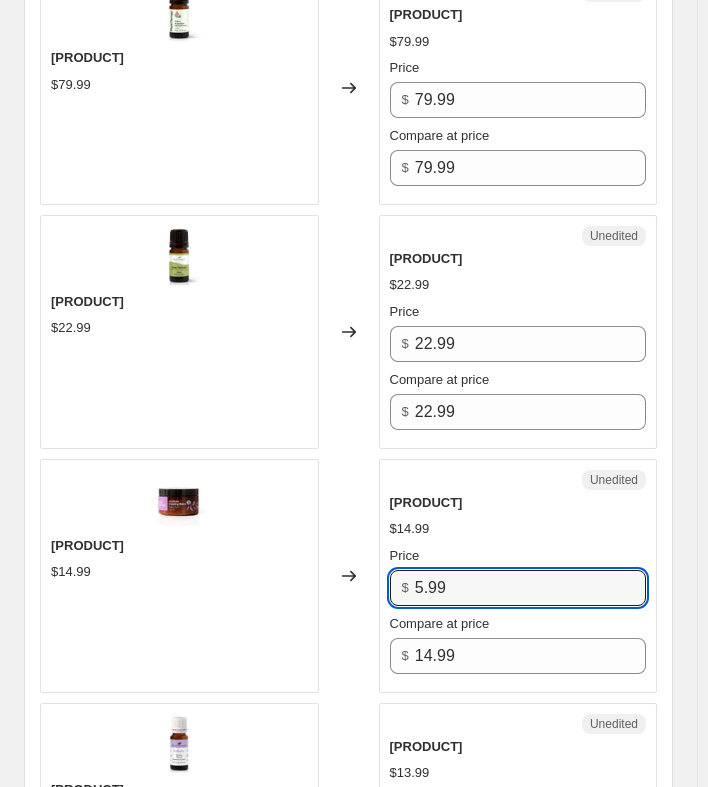 type on "5.99" 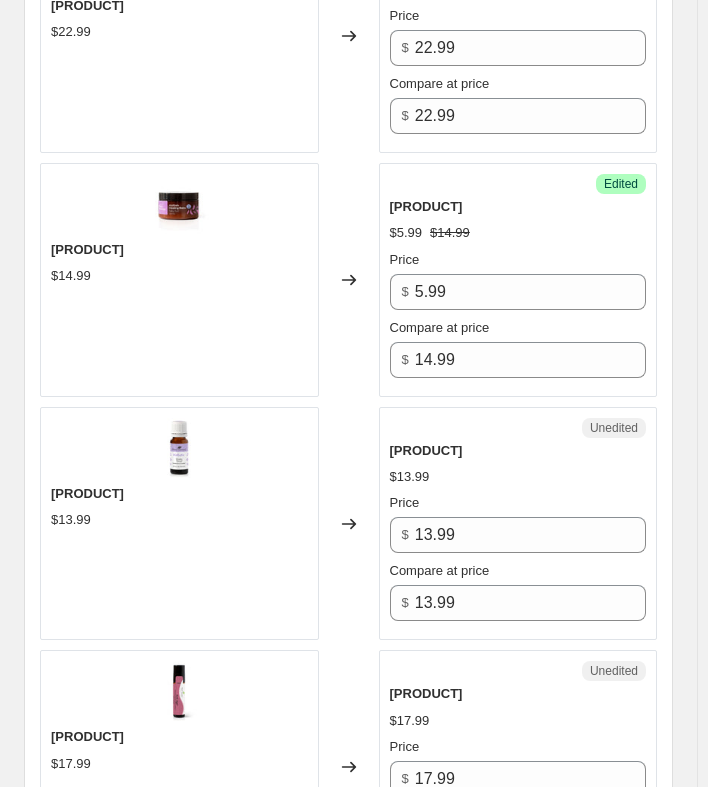 scroll, scrollTop: 2616, scrollLeft: 0, axis: vertical 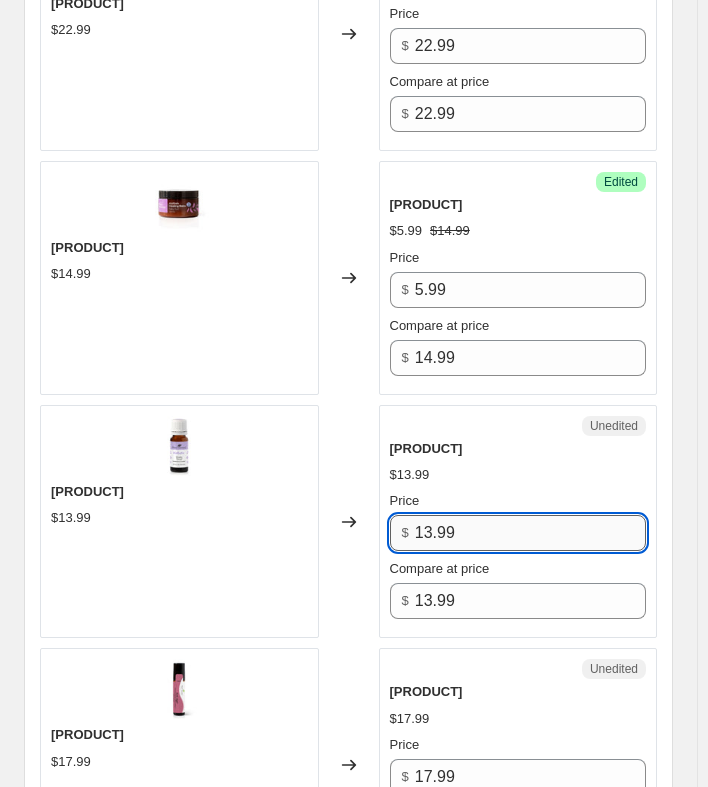 click on "13.99" at bounding box center [530, 533] 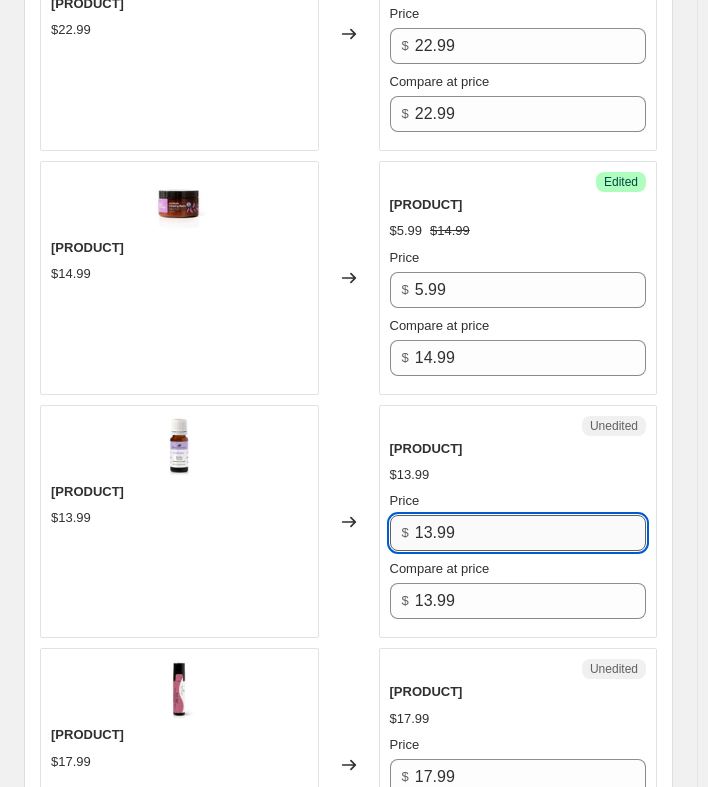 click on "13.99" at bounding box center [530, 533] 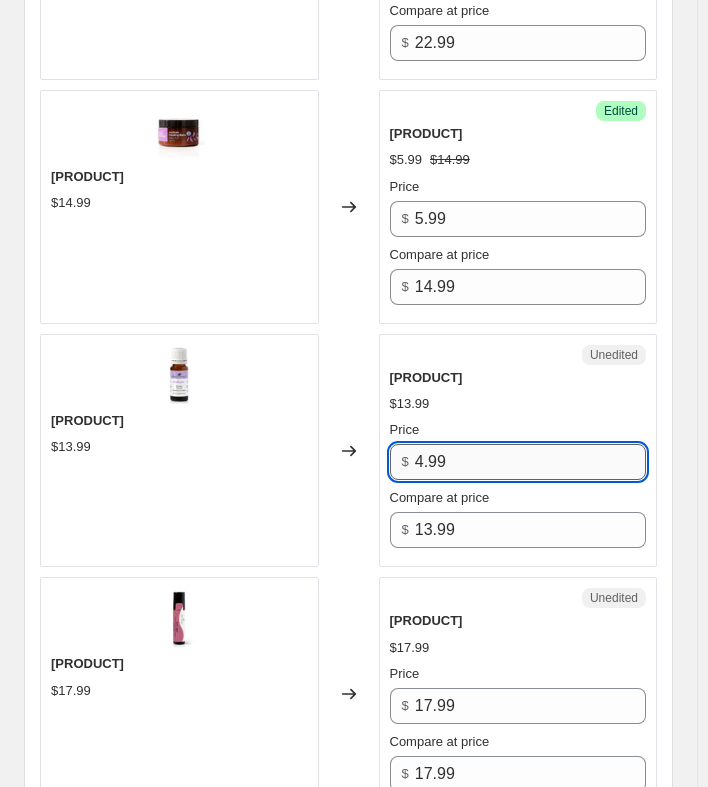 scroll, scrollTop: 2688, scrollLeft: 0, axis: vertical 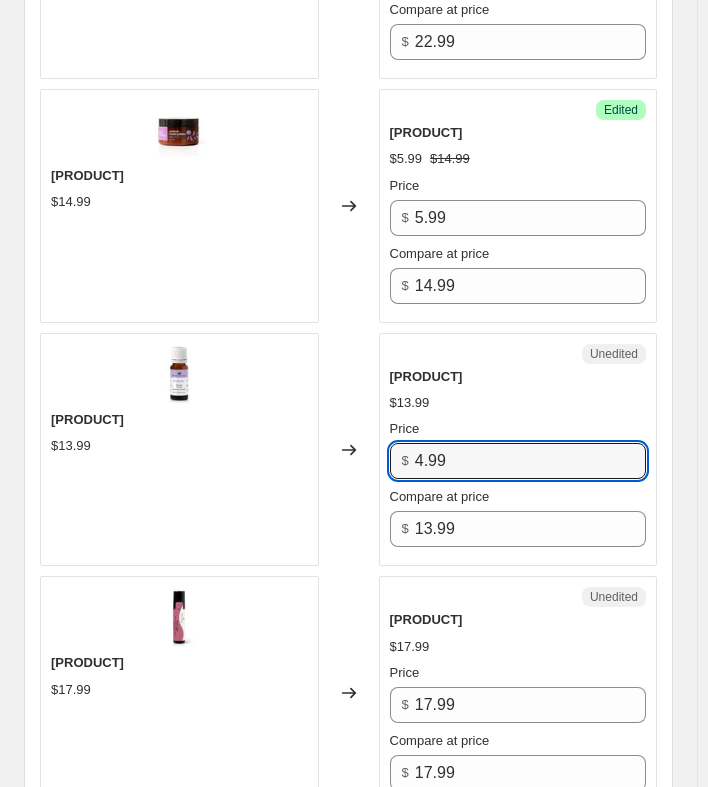 type on "4.99" 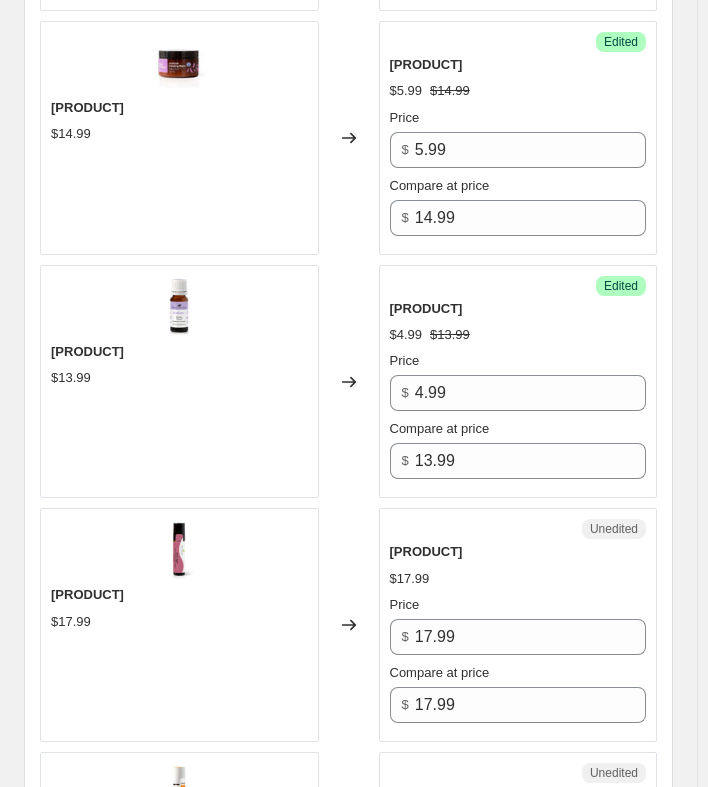 scroll, scrollTop: 2757, scrollLeft: 0, axis: vertical 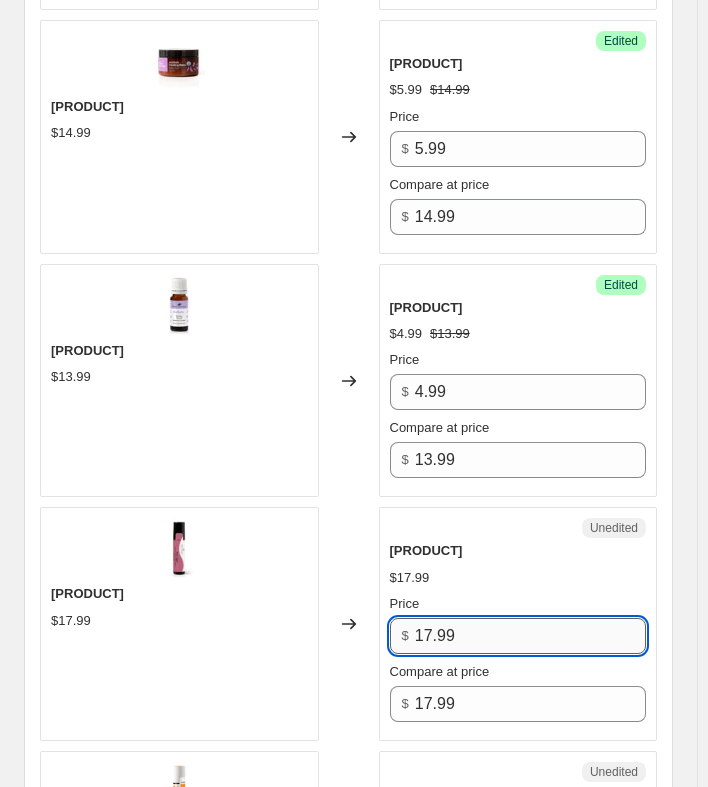 click on "17.99" at bounding box center (530, 636) 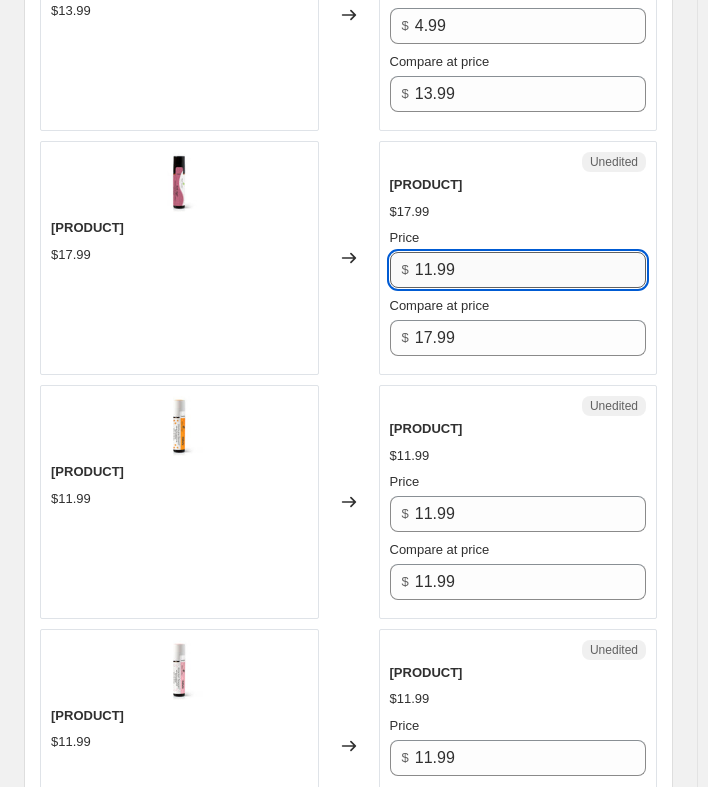 scroll, scrollTop: 3125, scrollLeft: 0, axis: vertical 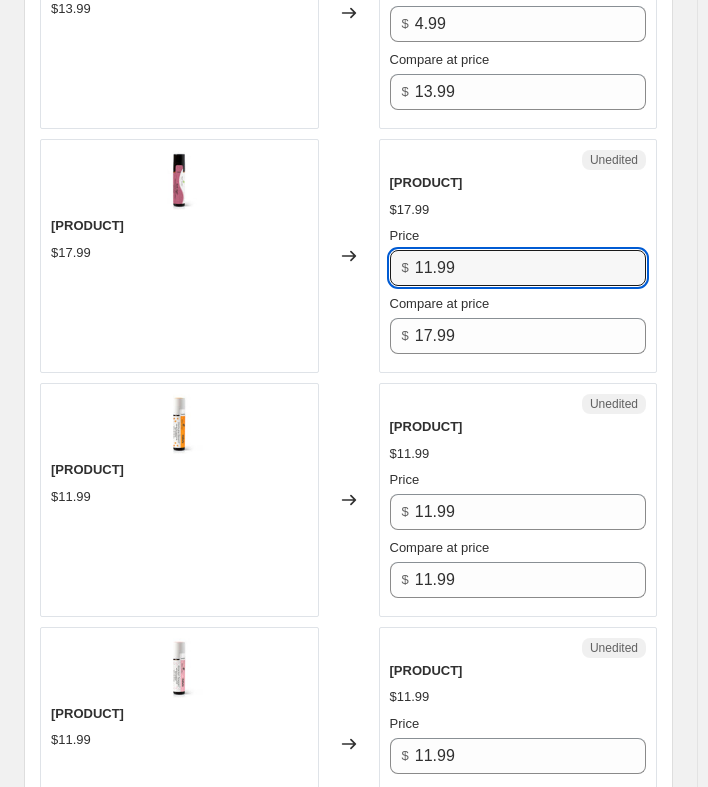 type on "11.99" 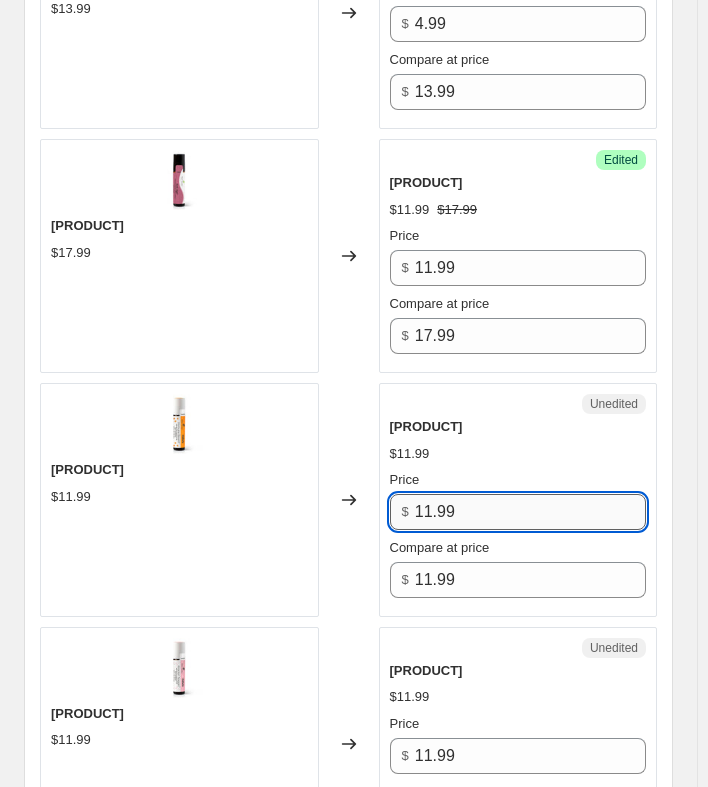 click on "11.99" at bounding box center (530, 512) 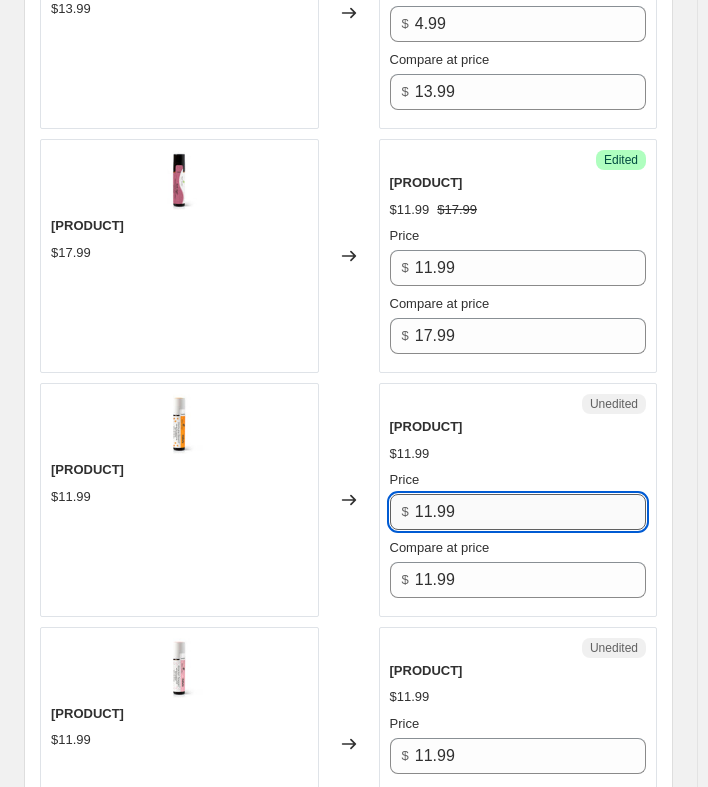 drag, startPoint x: 532, startPoint y: 580, endPoint x: 533, endPoint y: 560, distance: 20.024984 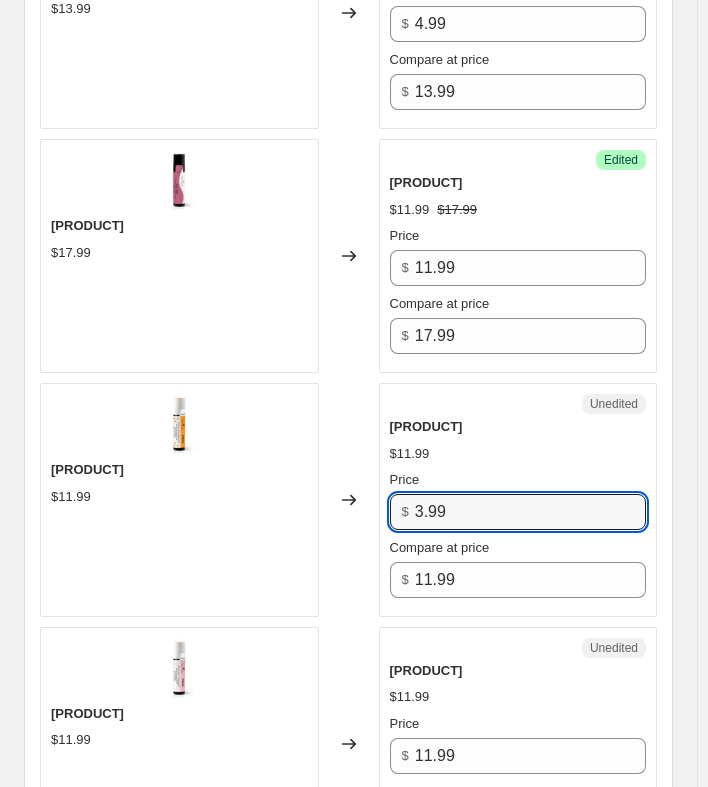 type on "3.99" 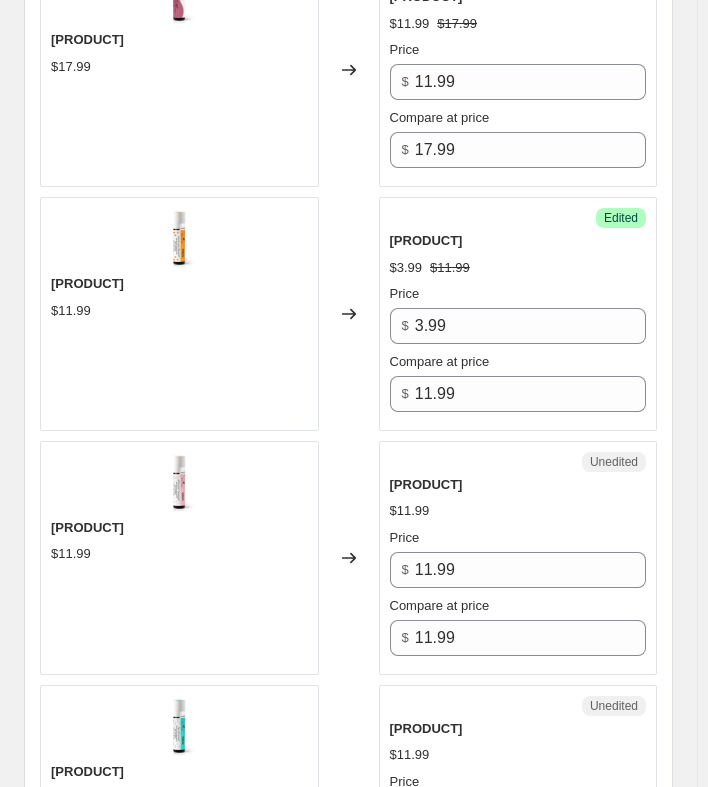 scroll, scrollTop: 3329, scrollLeft: 0, axis: vertical 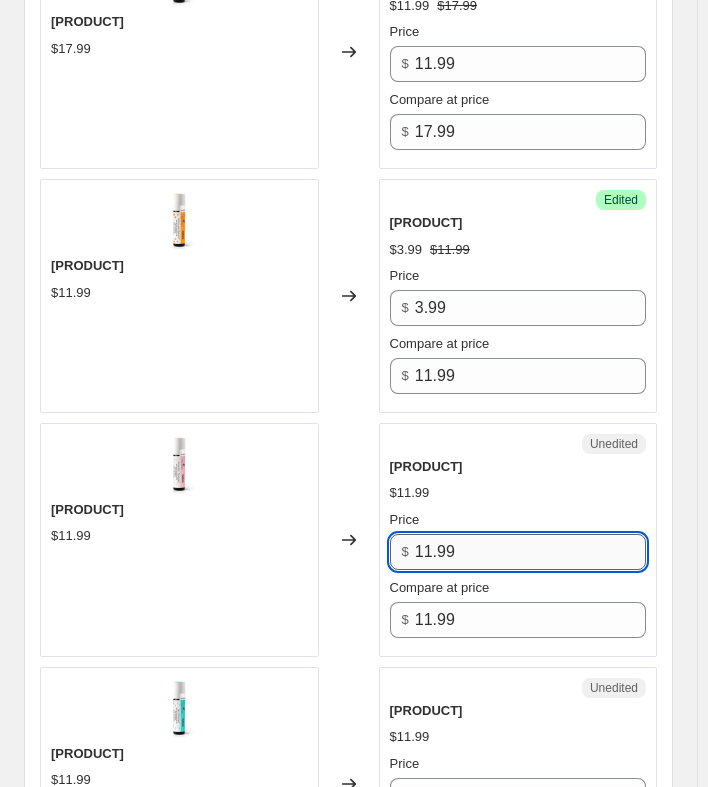 click on "11.99" at bounding box center (530, 552) 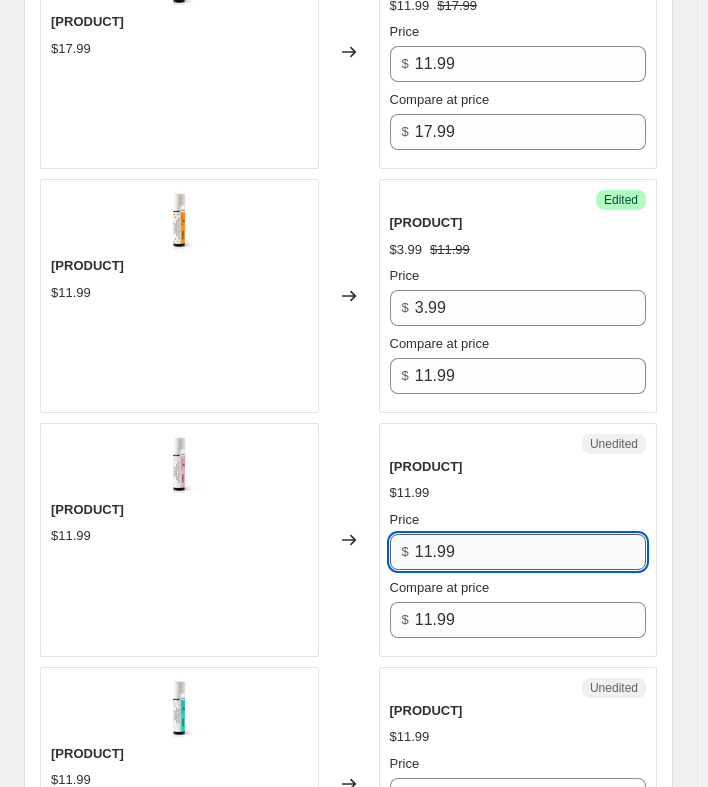 click on "11.99" at bounding box center [530, 552] 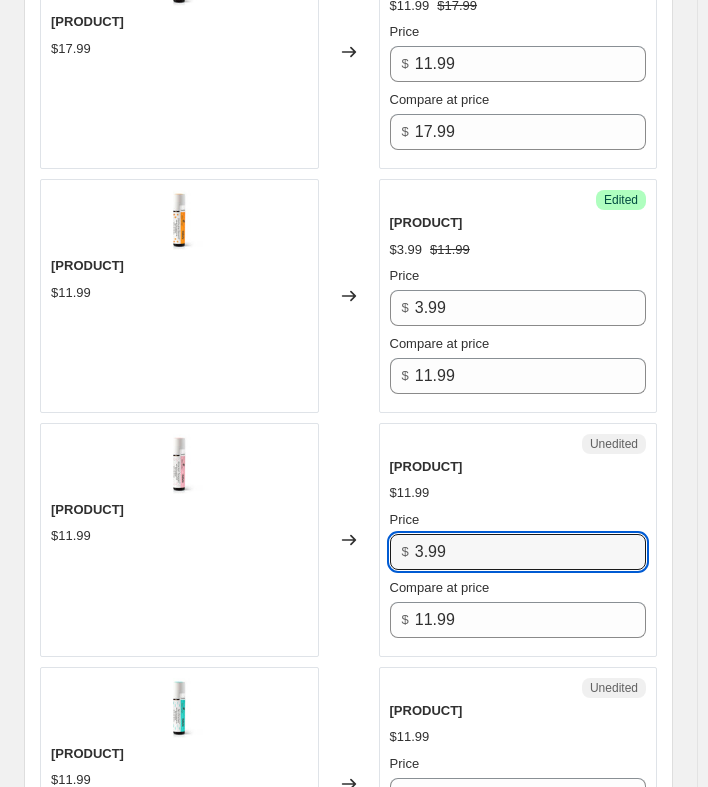 type on "3.99" 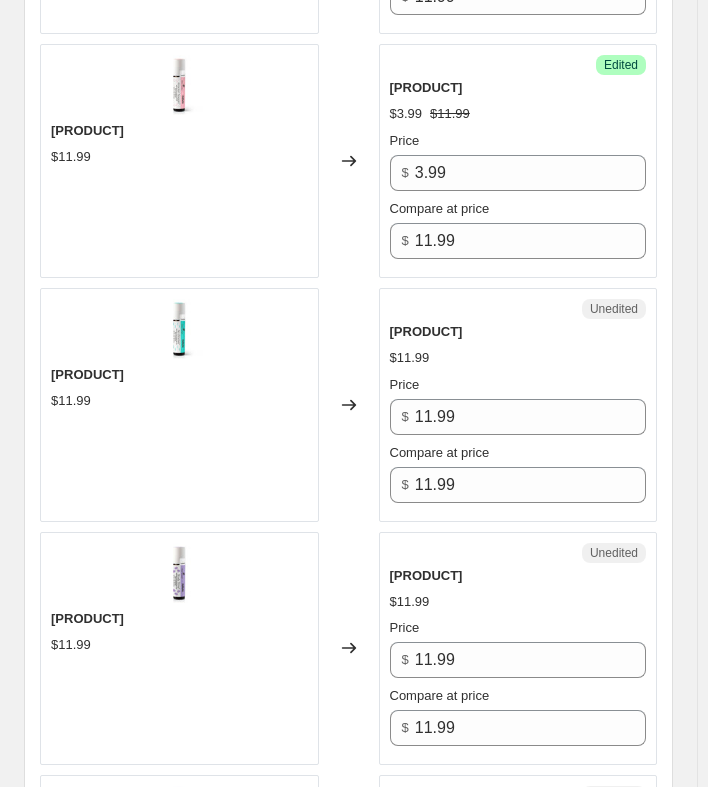 scroll, scrollTop: 3709, scrollLeft: 0, axis: vertical 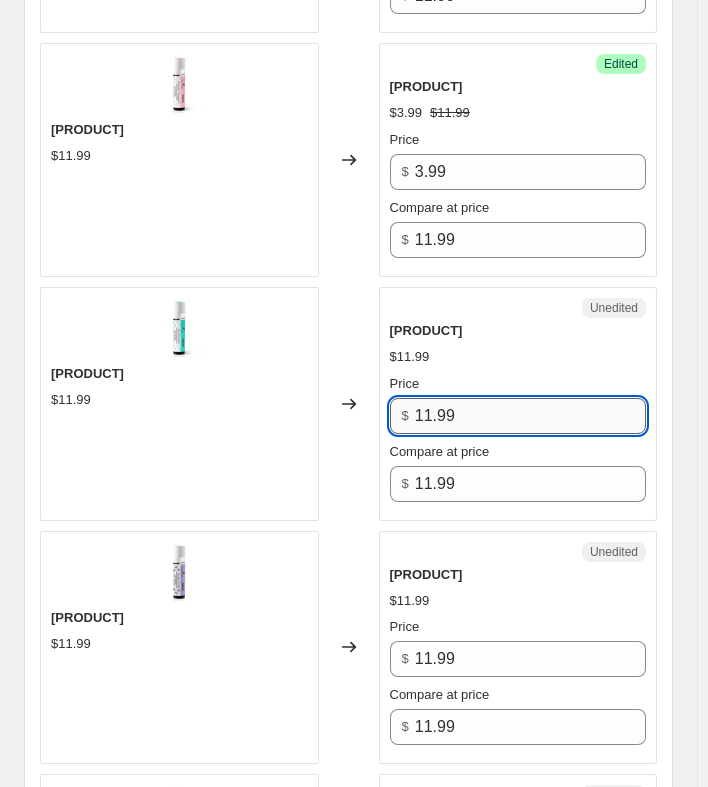 click on "11.99" at bounding box center [530, 416] 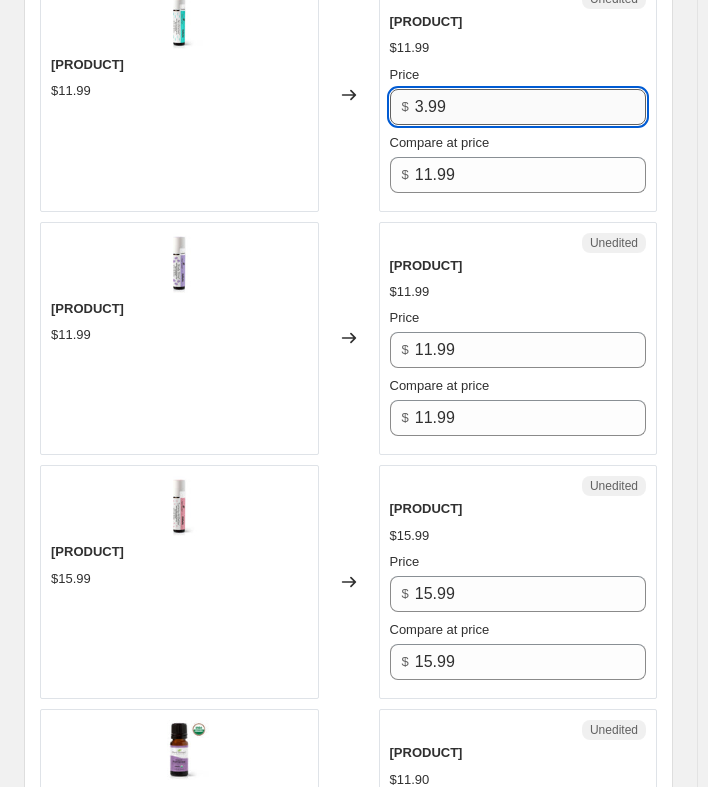 scroll, scrollTop: 4019, scrollLeft: 0, axis: vertical 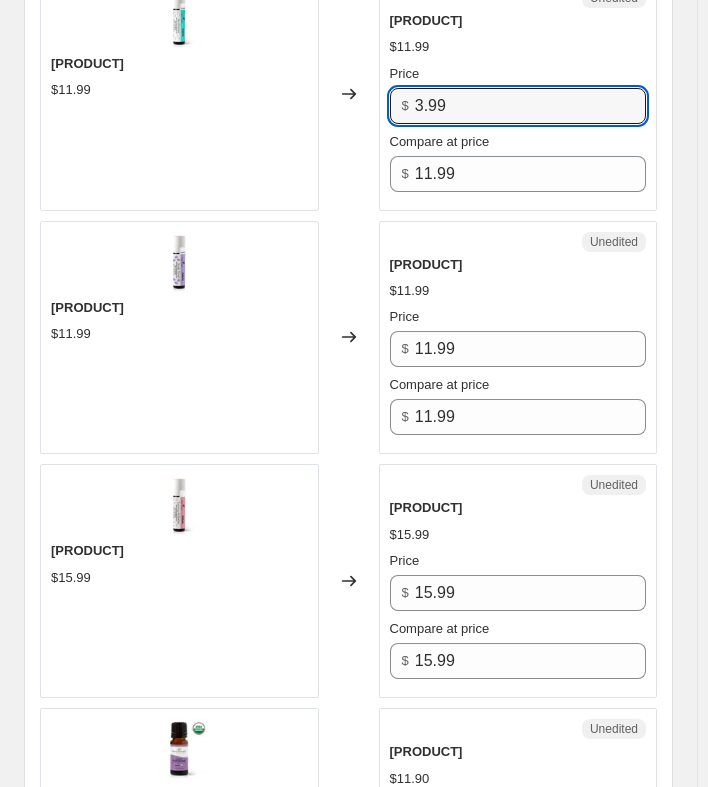 type on "3.99" 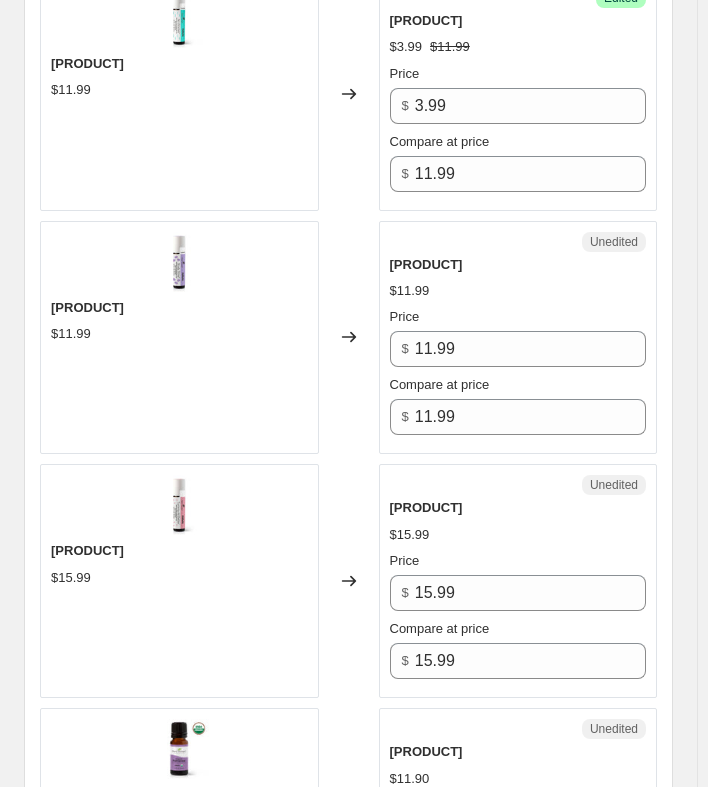 click on "Price [PRICE]" at bounding box center (518, 337) 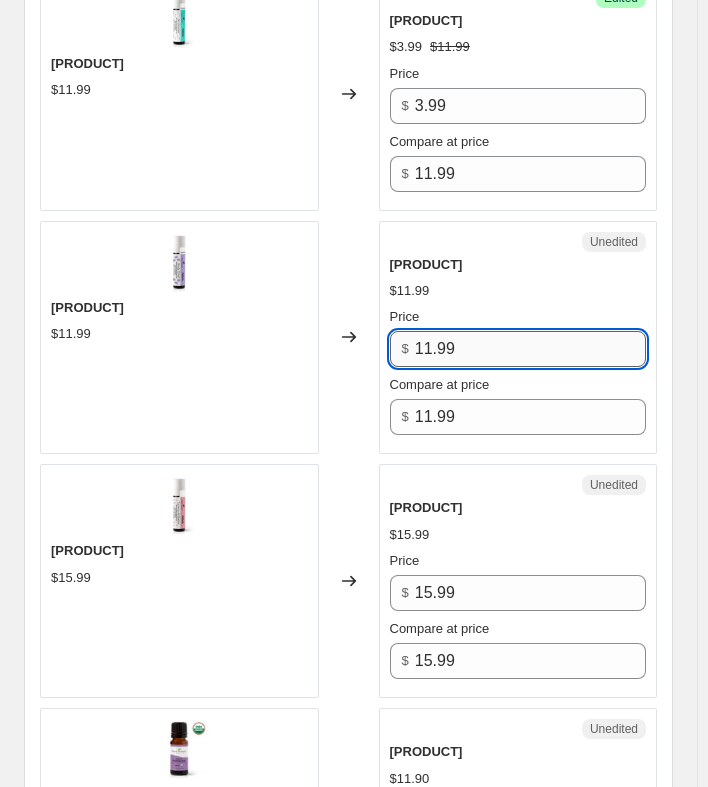 click on "11.99" at bounding box center (530, 349) 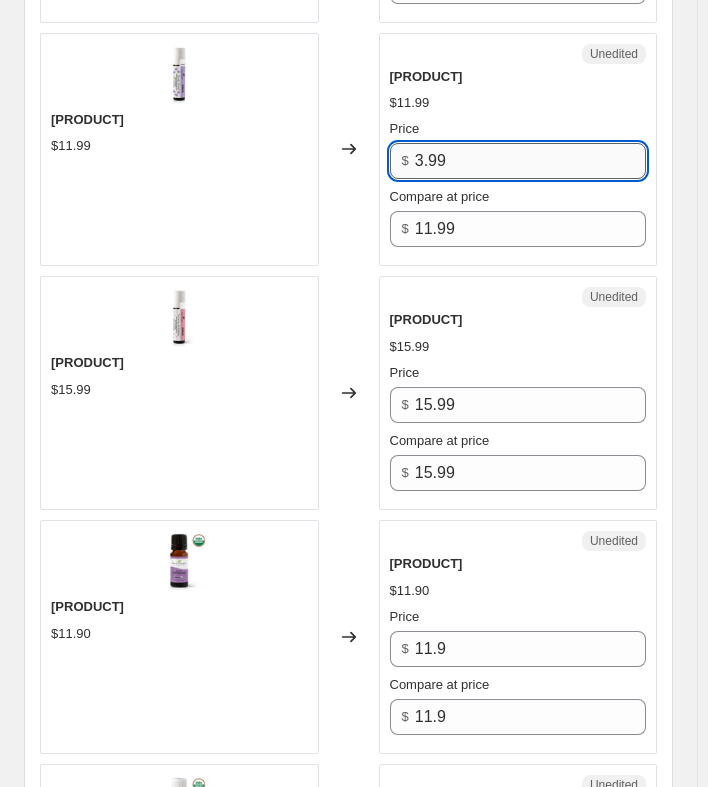 scroll, scrollTop: 4213, scrollLeft: 0, axis: vertical 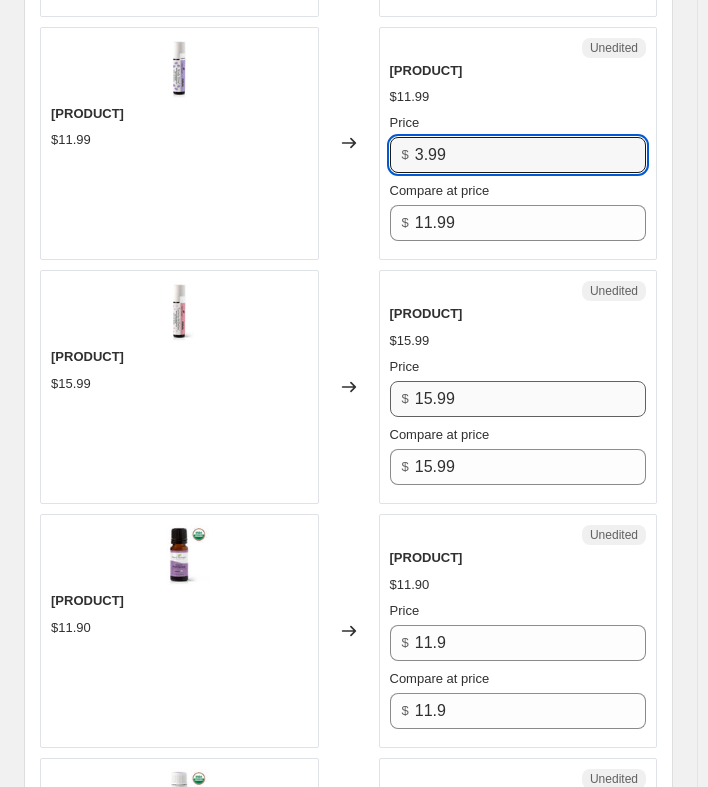 type on "3.99" 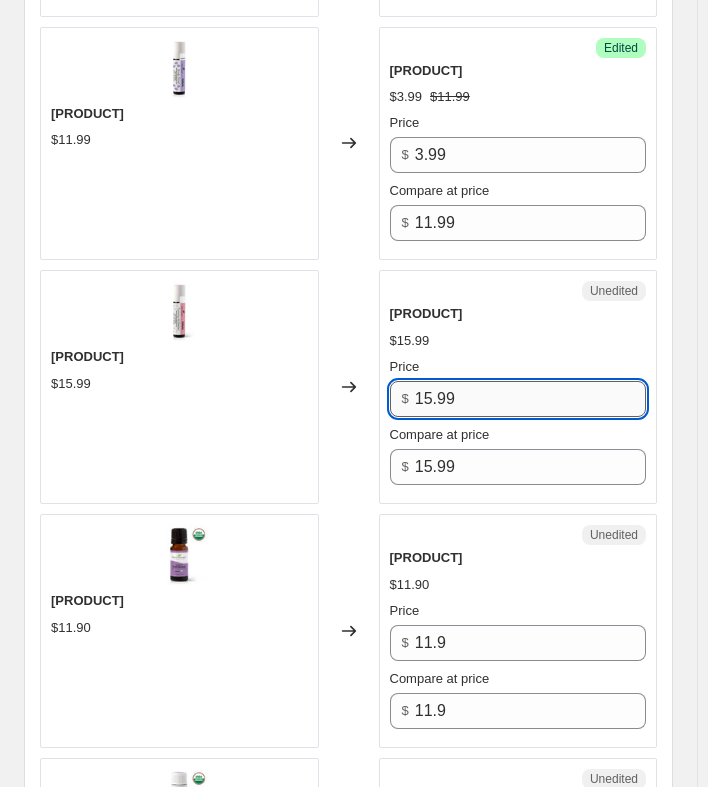 click on "15.99" at bounding box center (530, 399) 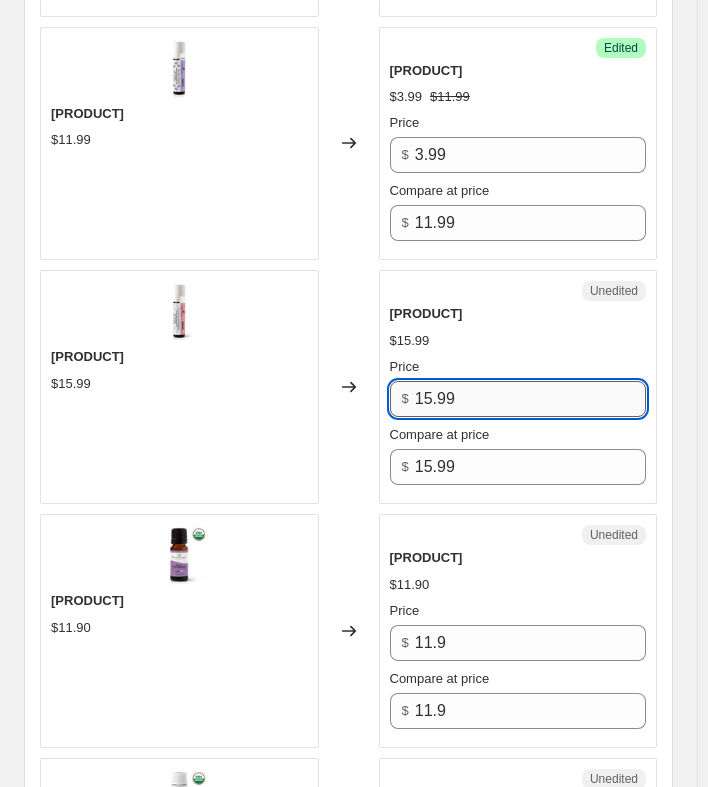 click on "15.99" at bounding box center [530, 399] 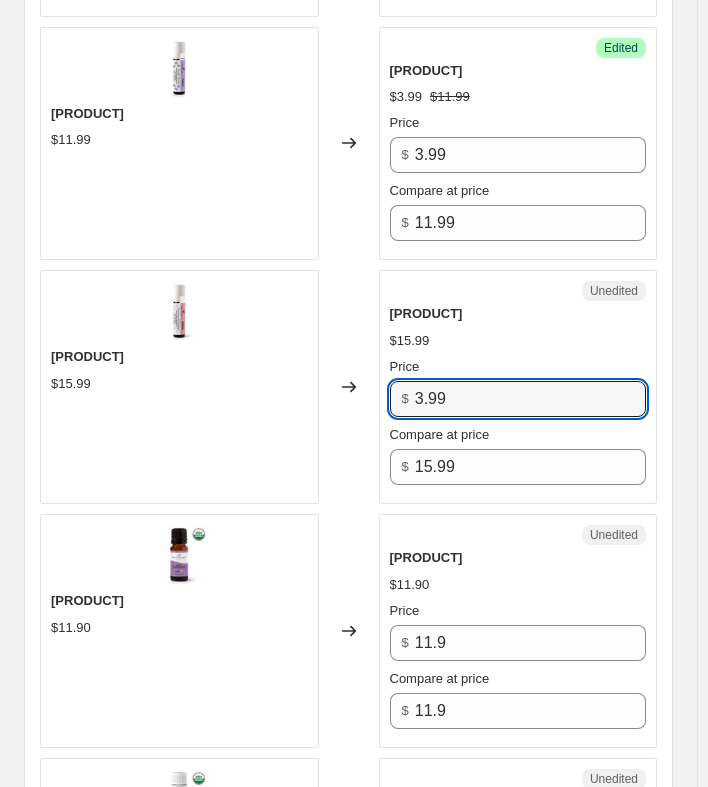 type on "3.99" 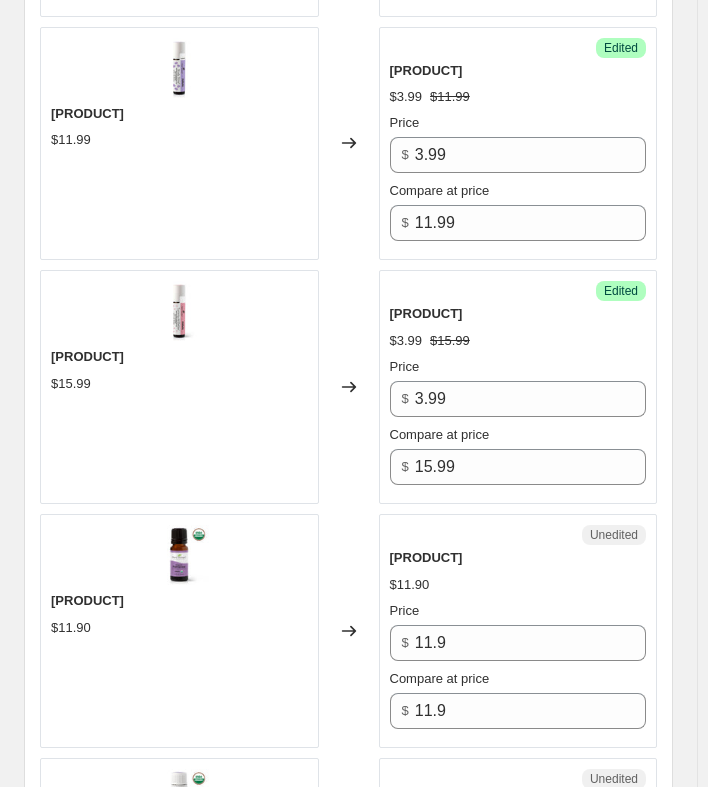click on "[PRODUCT]" at bounding box center [518, 314] 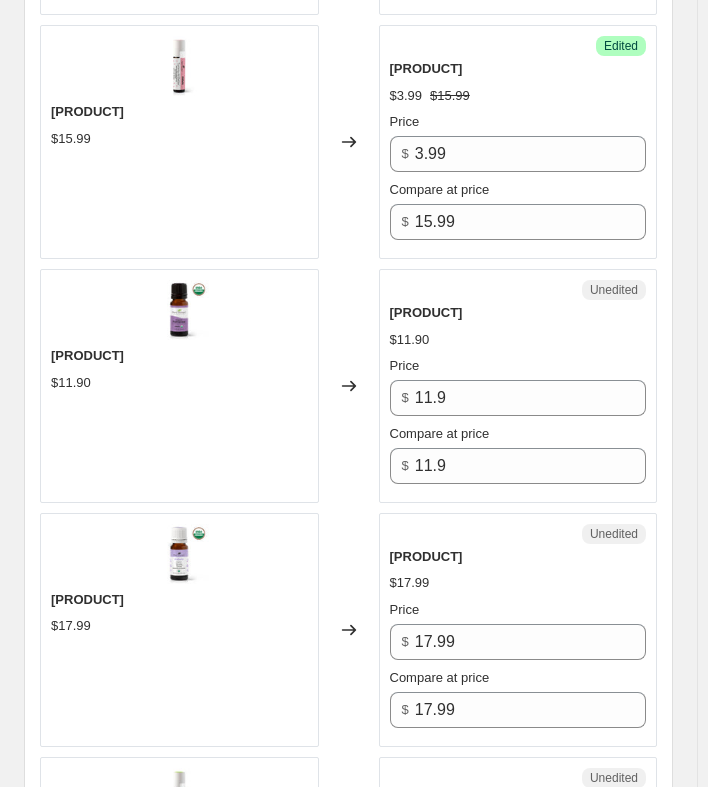 scroll, scrollTop: 4459, scrollLeft: 0, axis: vertical 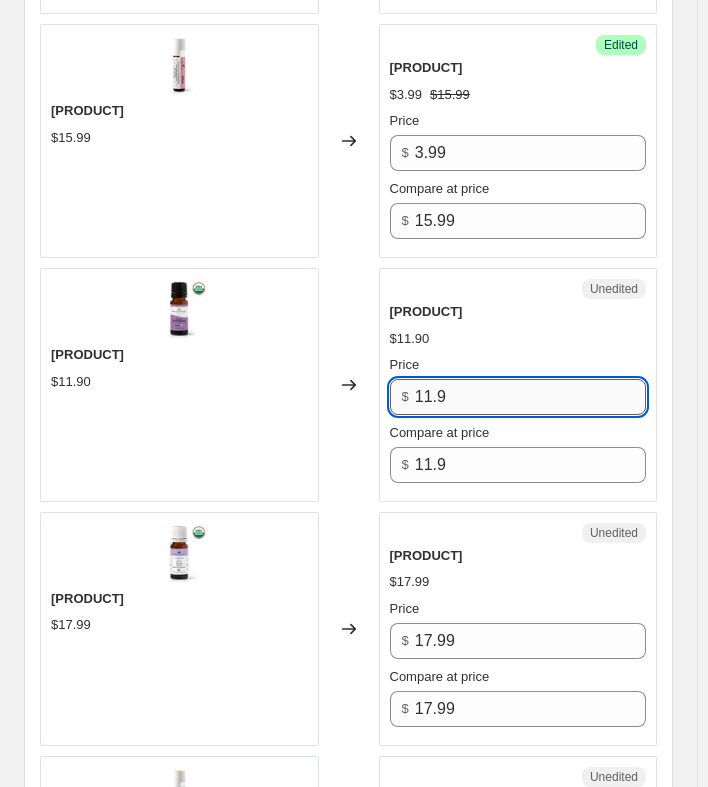 click on "11.9" at bounding box center (530, 397) 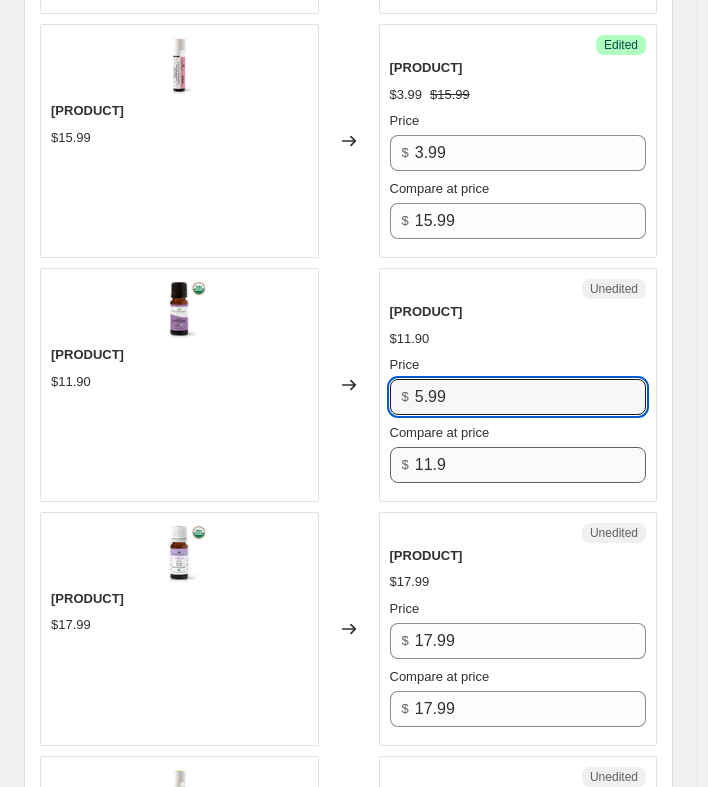 type on "5.99" 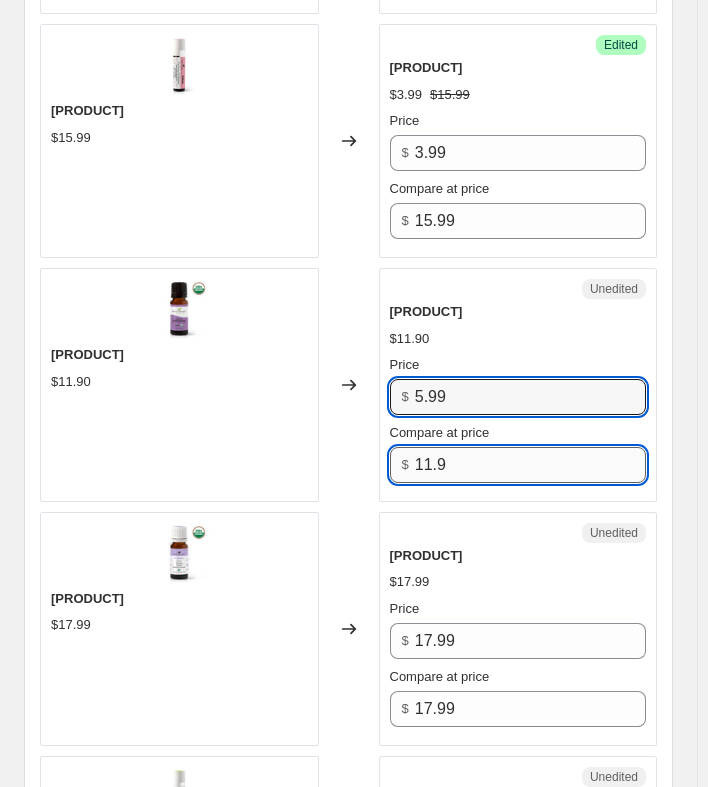 click on "11.9" at bounding box center (530, 465) 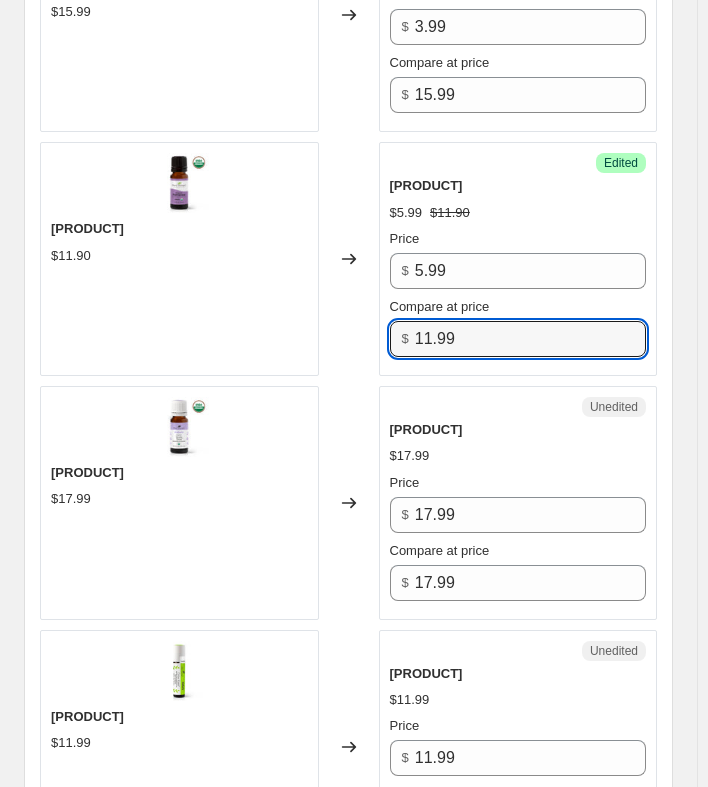 type on "11.99" 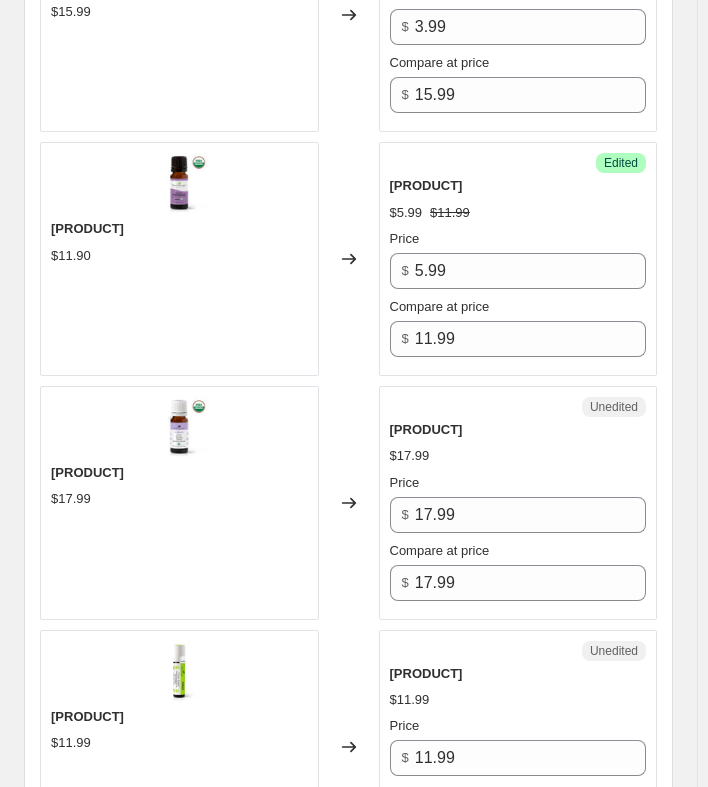 click on "$17.99" at bounding box center (518, 456) 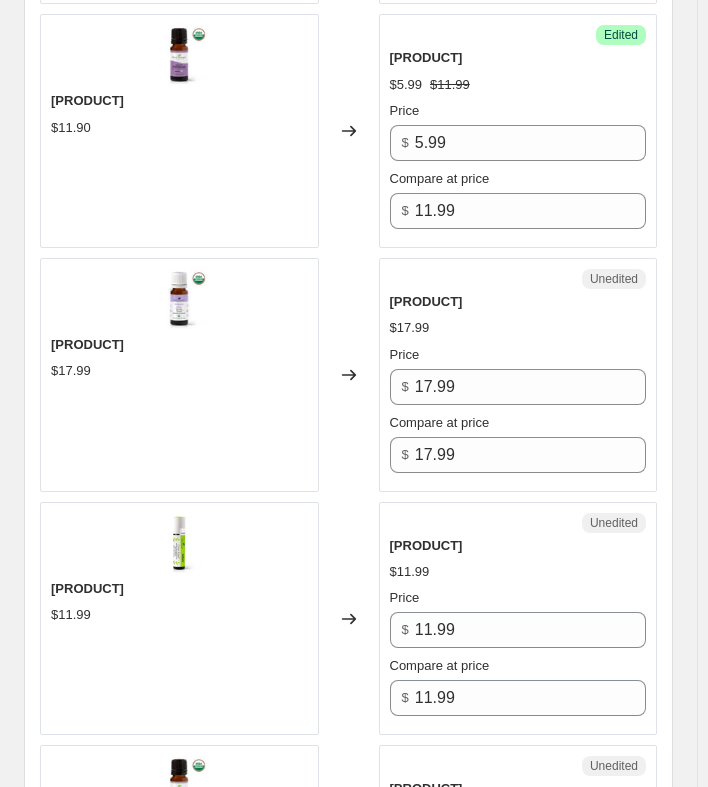 scroll, scrollTop: 4714, scrollLeft: 0, axis: vertical 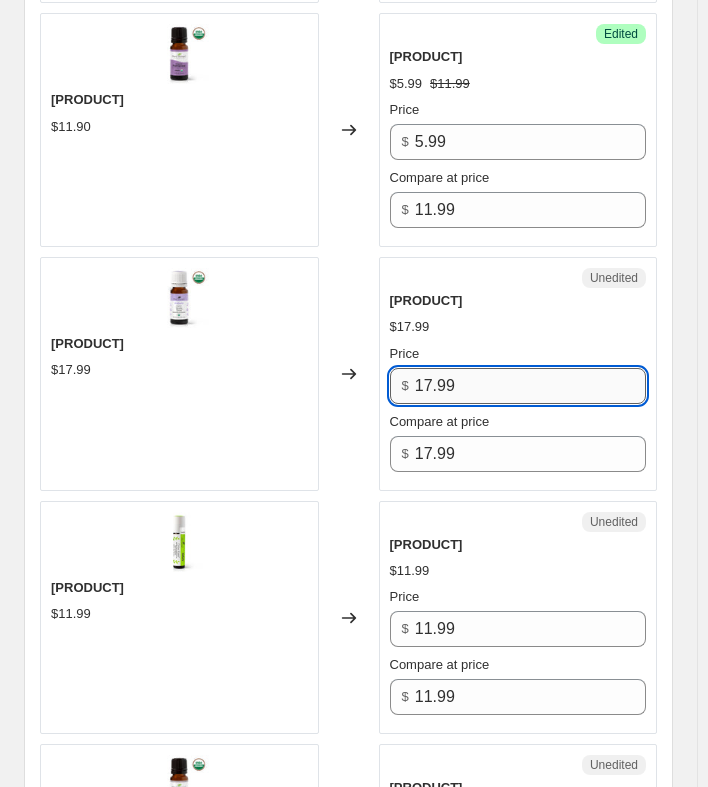 click on "17.99" at bounding box center [530, 386] 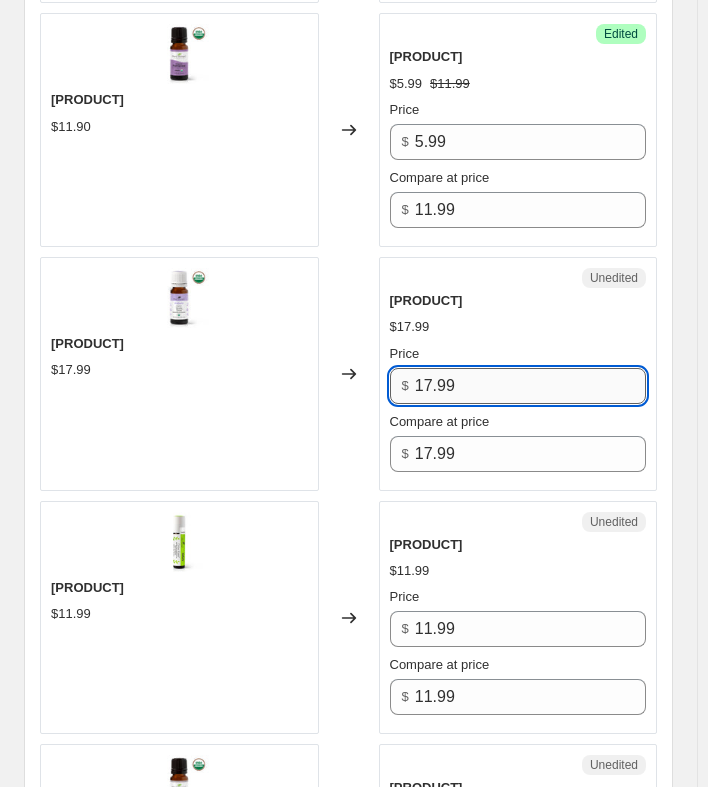 click on "17.99" at bounding box center (530, 386) 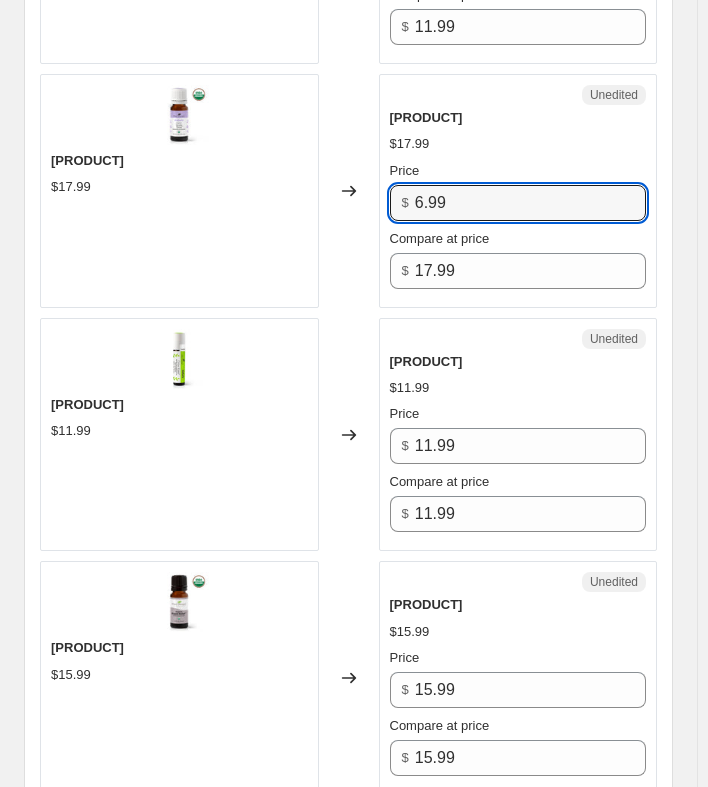 type on "6.99" 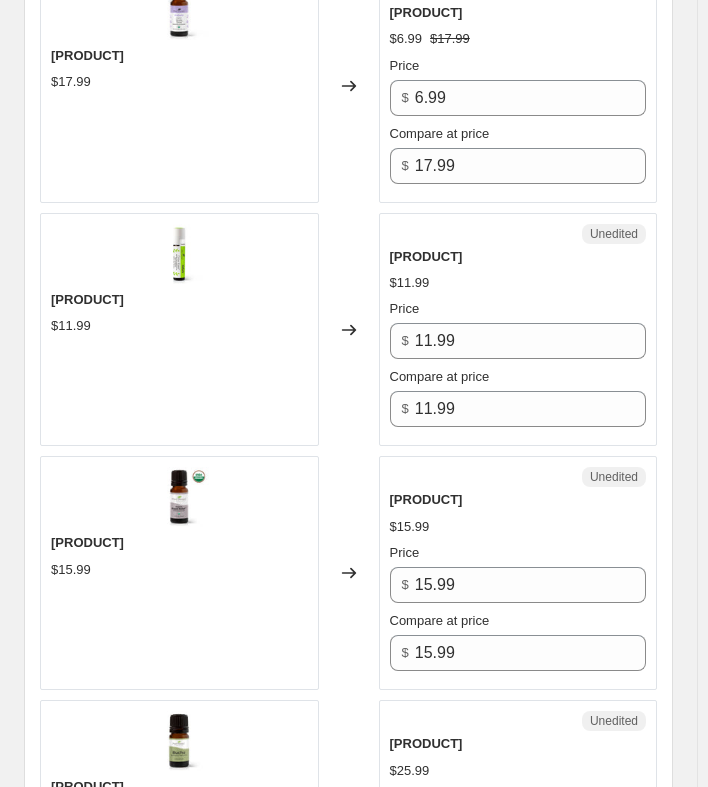 scroll, scrollTop: 5004, scrollLeft: 0, axis: vertical 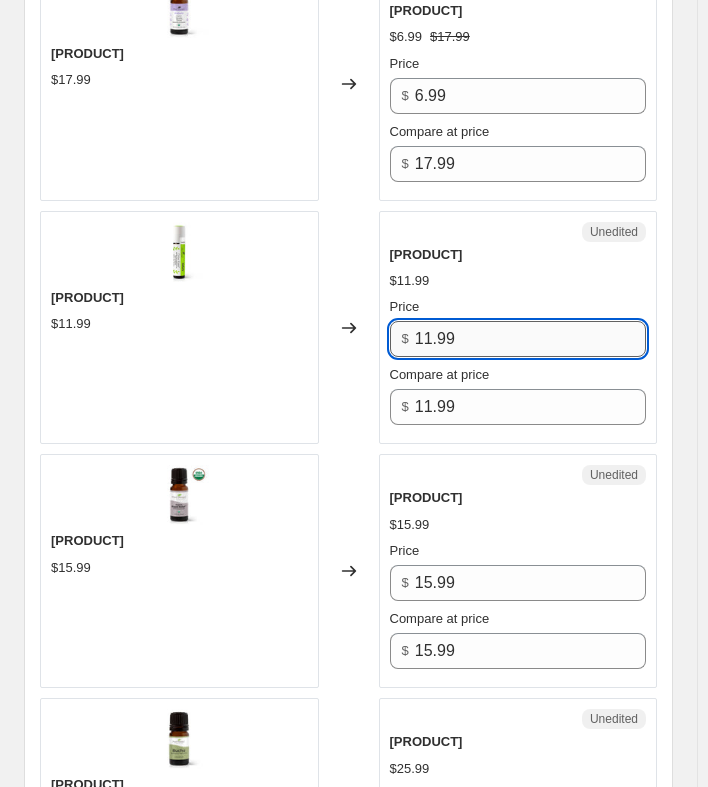 click on "11.99" at bounding box center [530, 339] 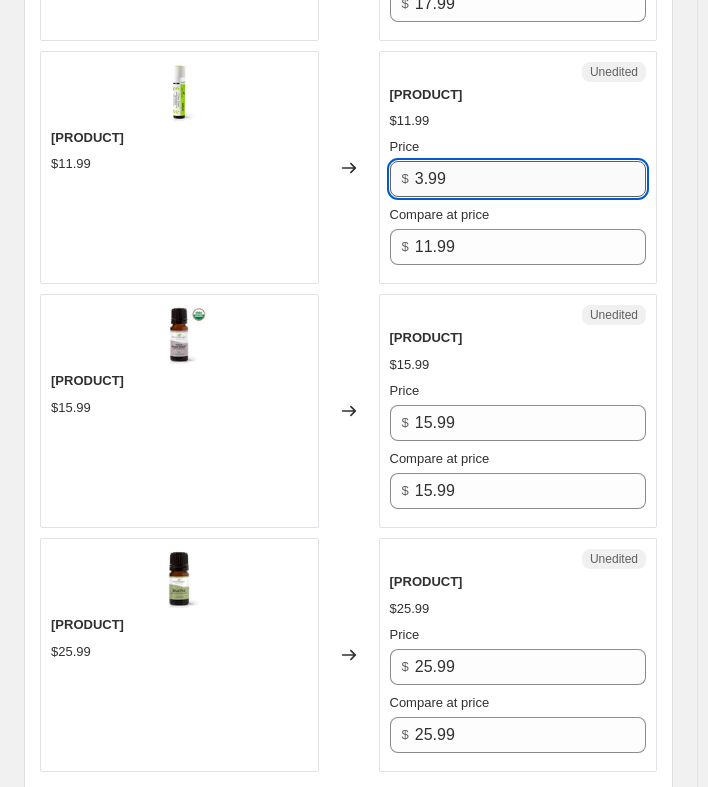 scroll, scrollTop: 5165, scrollLeft: 0, axis: vertical 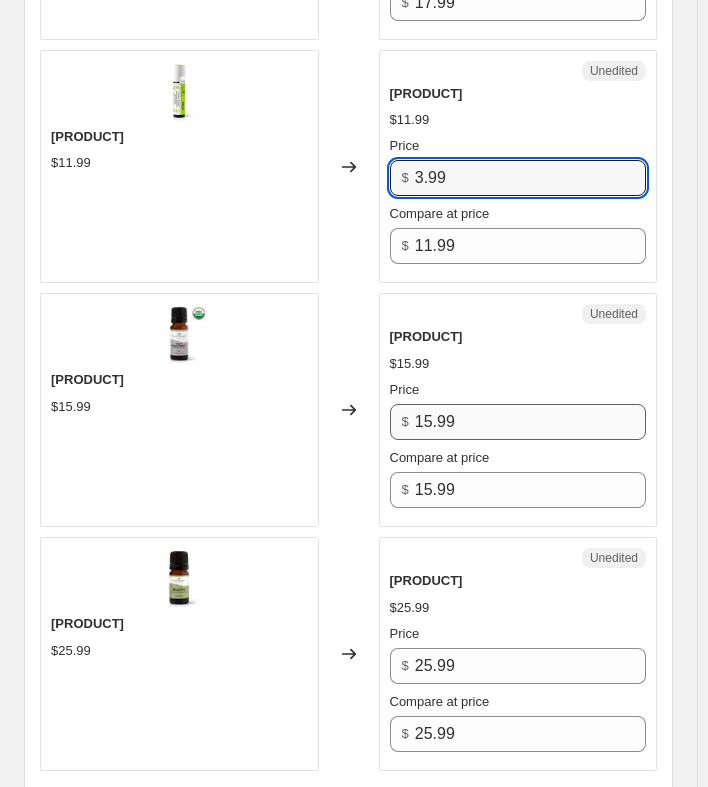type on "3.99" 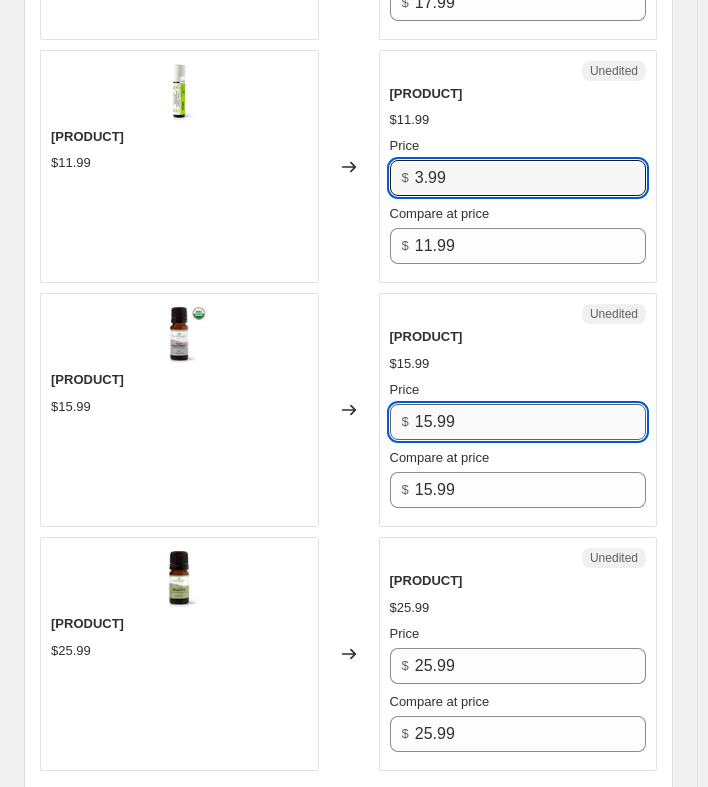 click on "15.99" at bounding box center (530, 422) 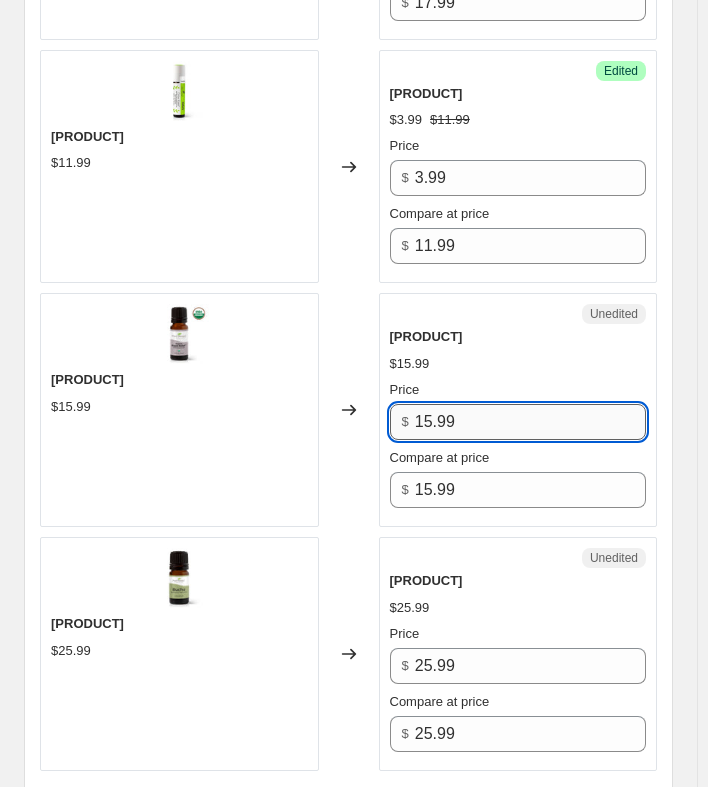 click on "15.99" at bounding box center [530, 422] 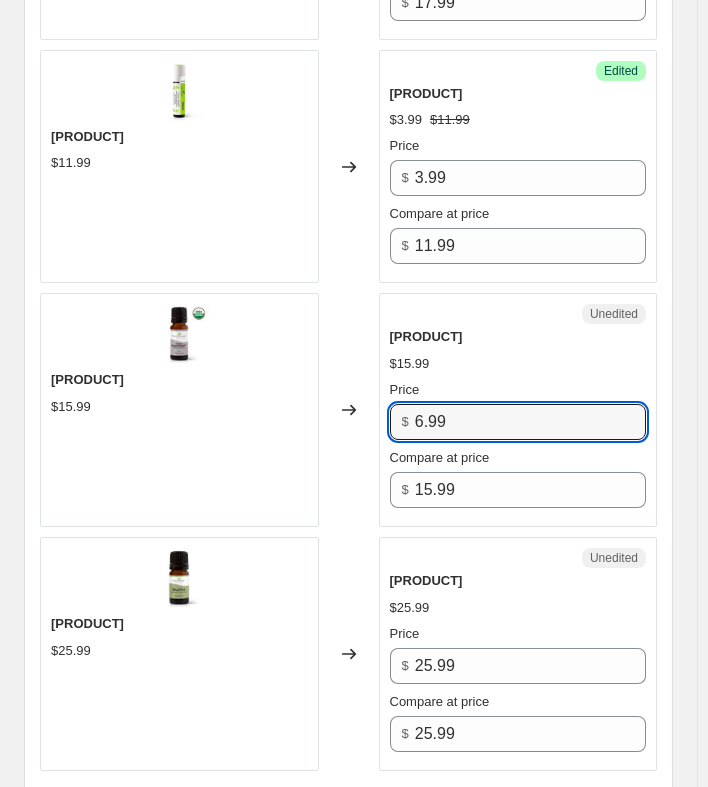 type on "6.99" 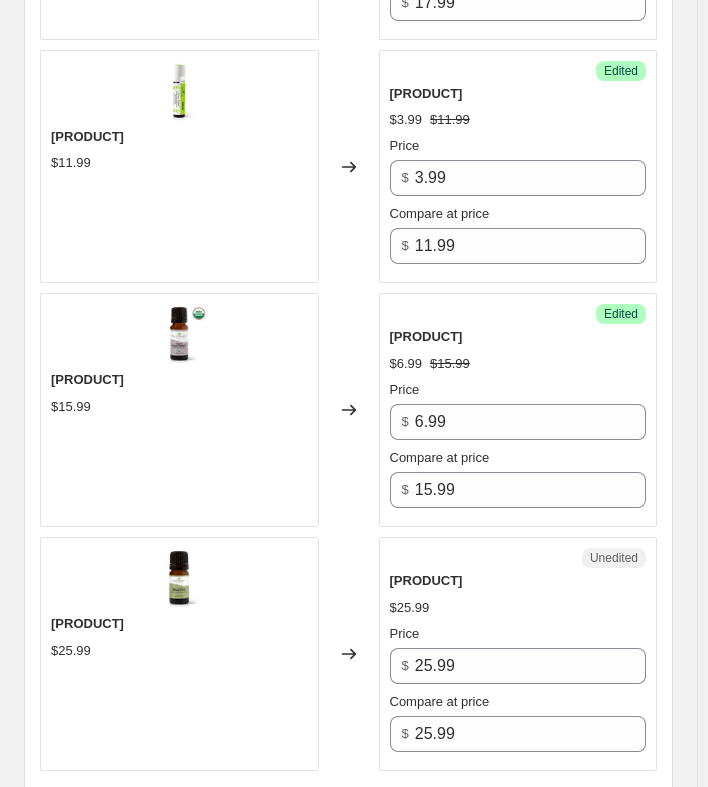 click on "[PRODUCT] [PRICE] [PRICE]" at bounding box center [518, 417] 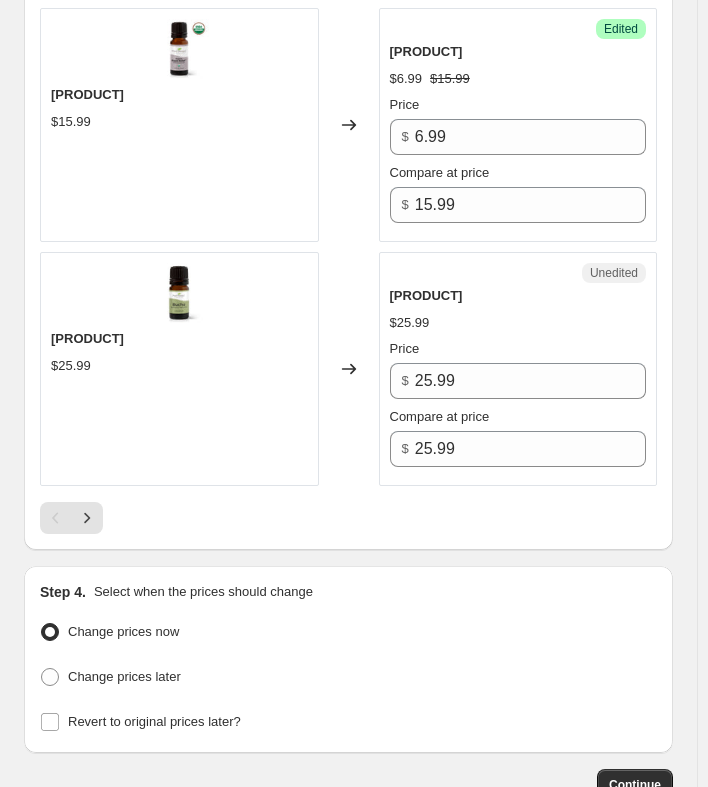 scroll, scrollTop: 5451, scrollLeft: 0, axis: vertical 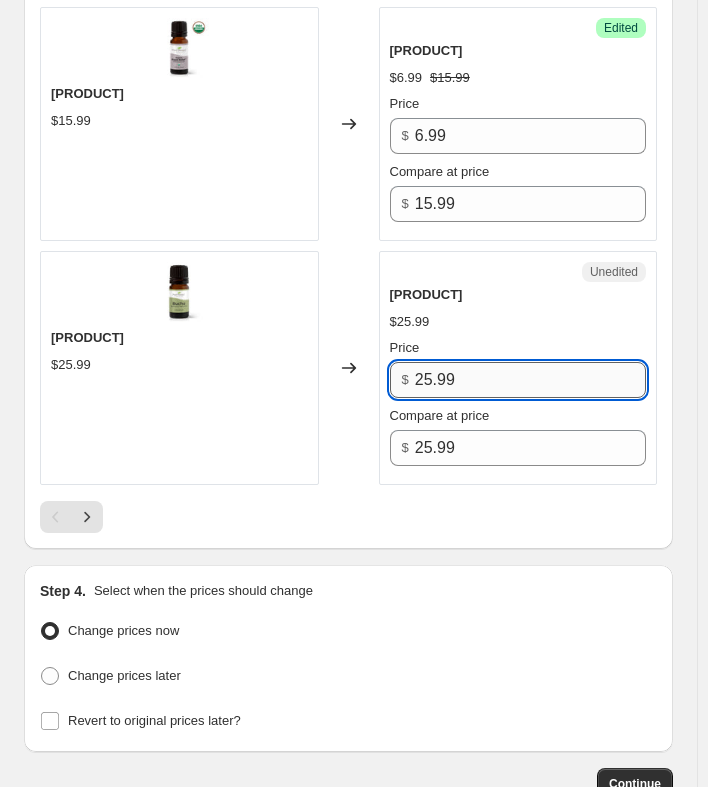 click on "25.99" at bounding box center (530, 380) 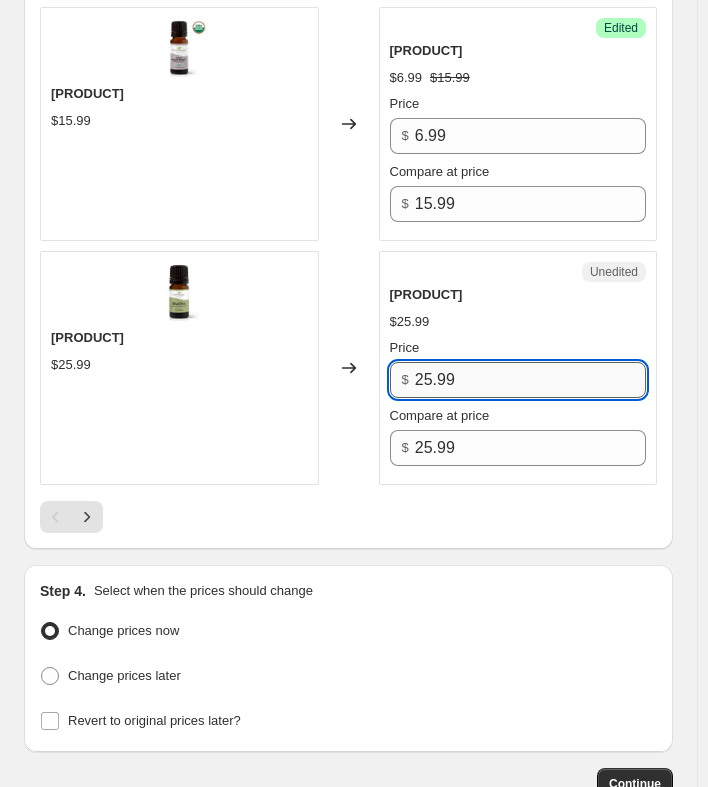 click on "25.99" at bounding box center [530, 380] 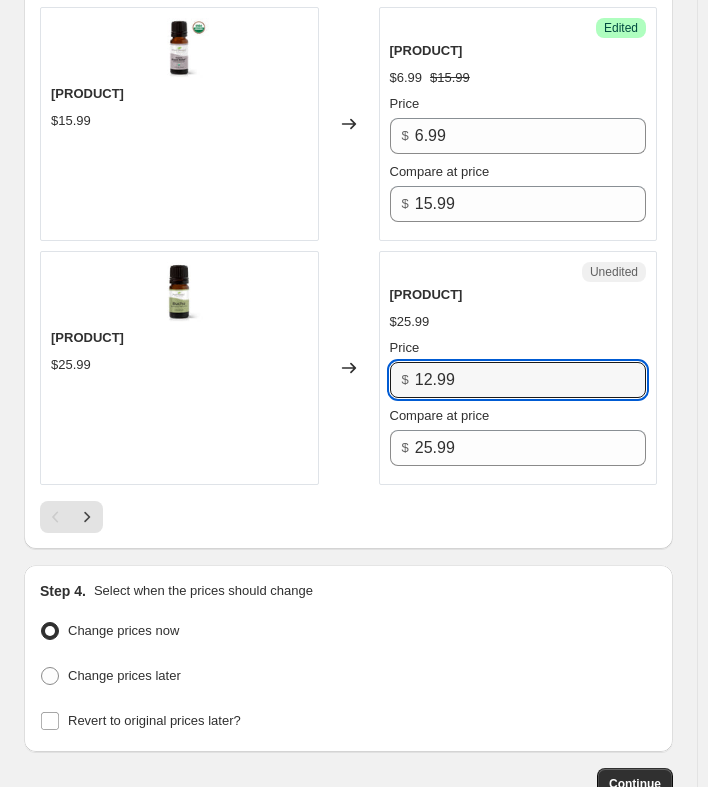 type on "12.99" 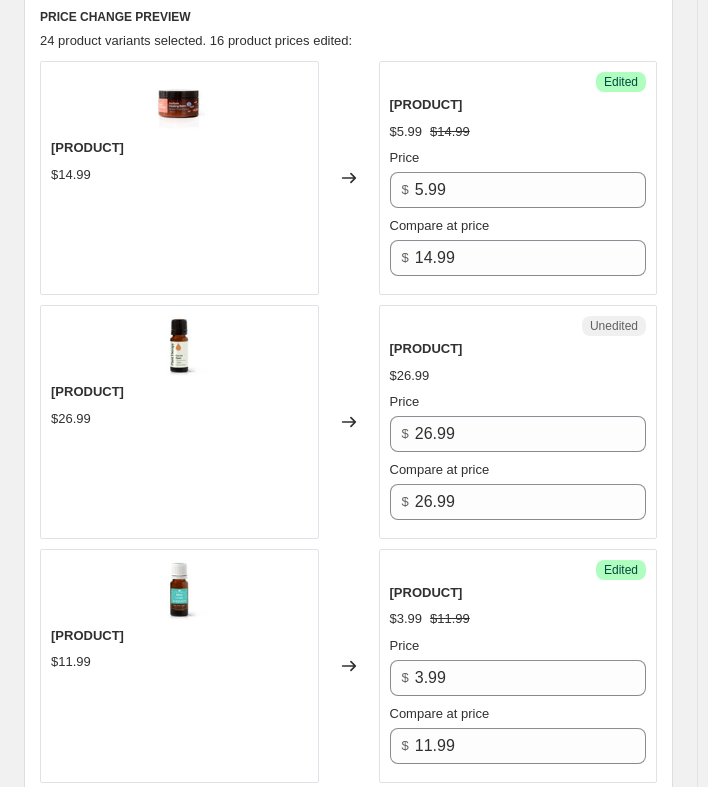 scroll, scrollTop: 1011, scrollLeft: 0, axis: vertical 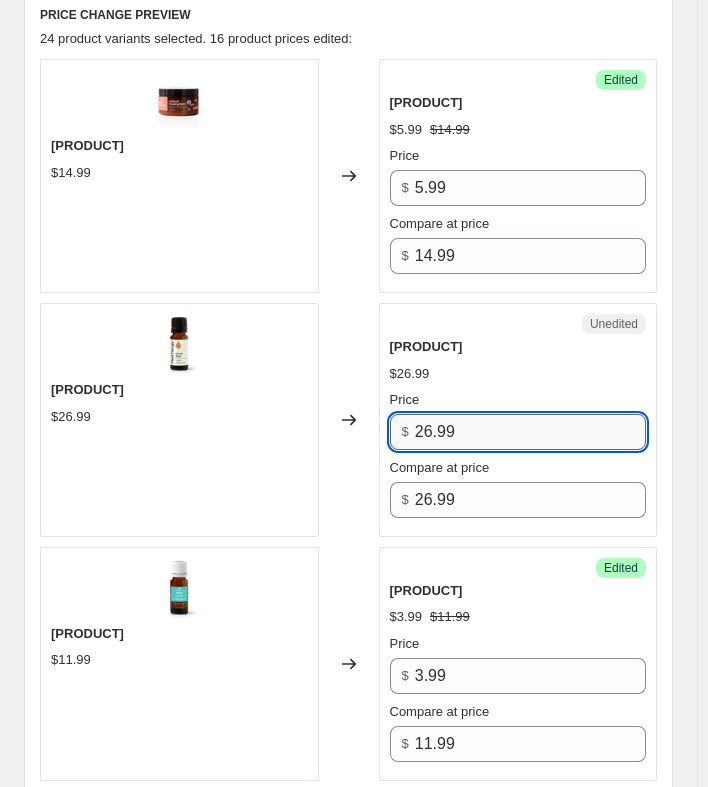 click on "26.99" at bounding box center [530, 432] 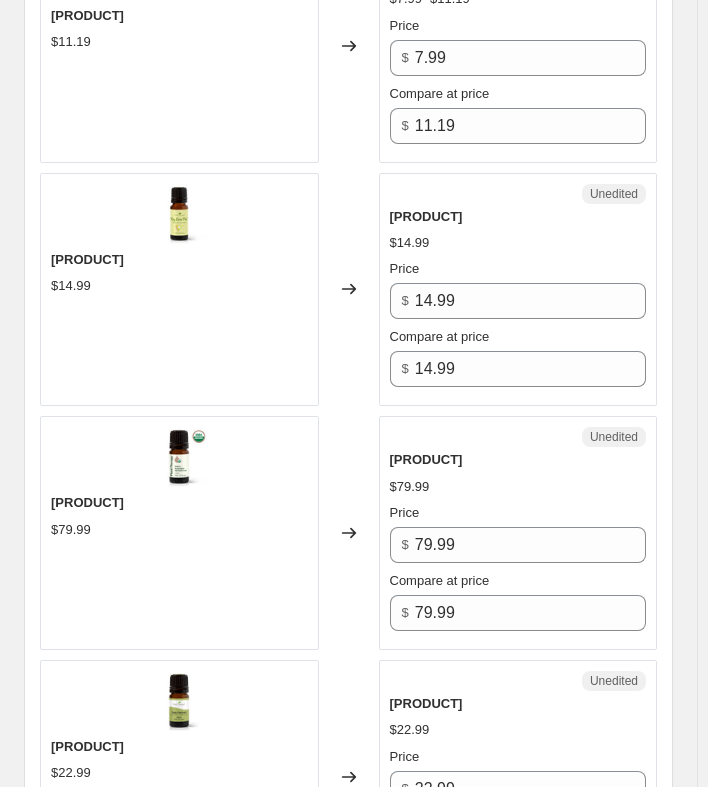 scroll, scrollTop: 1845, scrollLeft: 0, axis: vertical 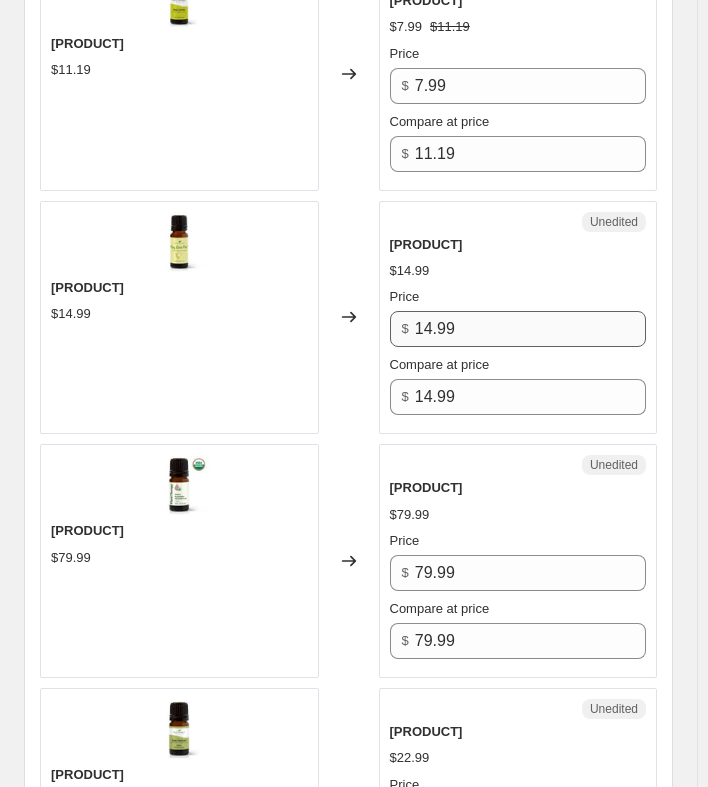 type on "15.99" 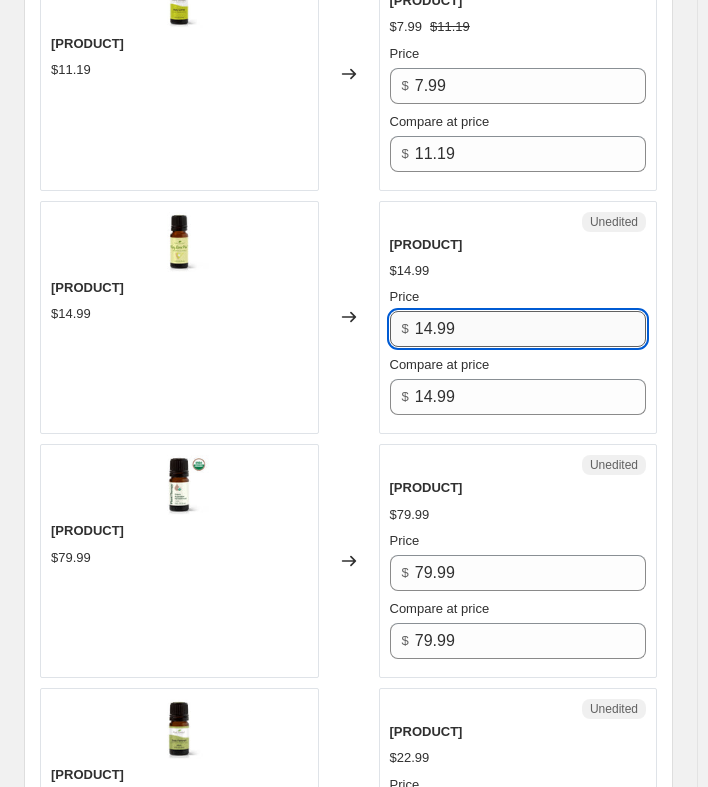 click on "14.99" at bounding box center [530, 329] 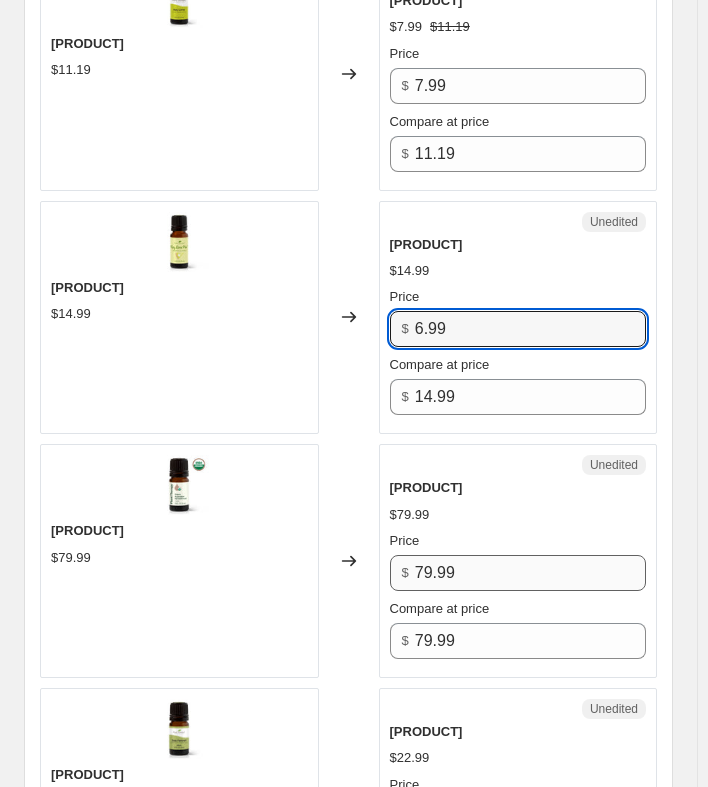 type on "6.99" 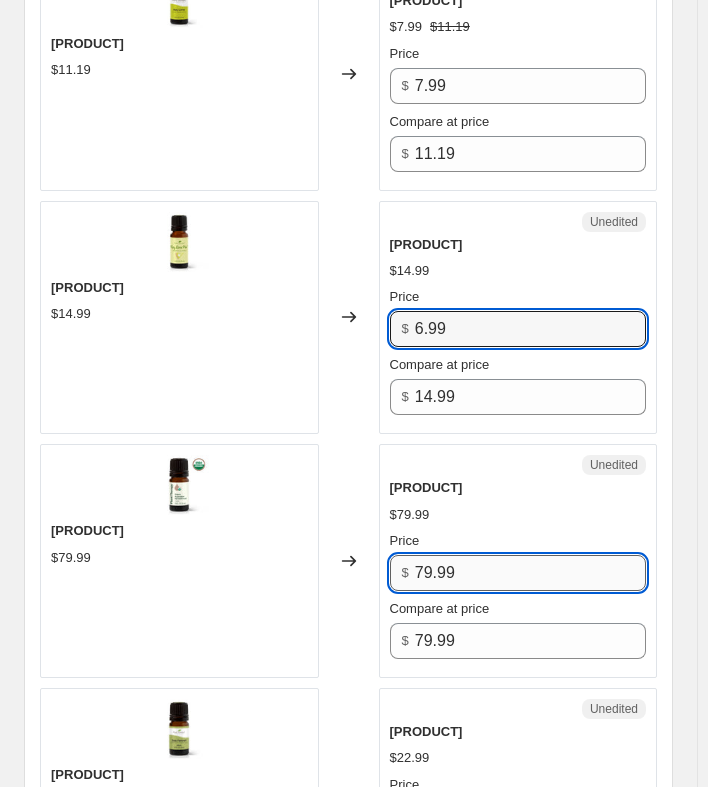 click on "79.99" at bounding box center [530, 573] 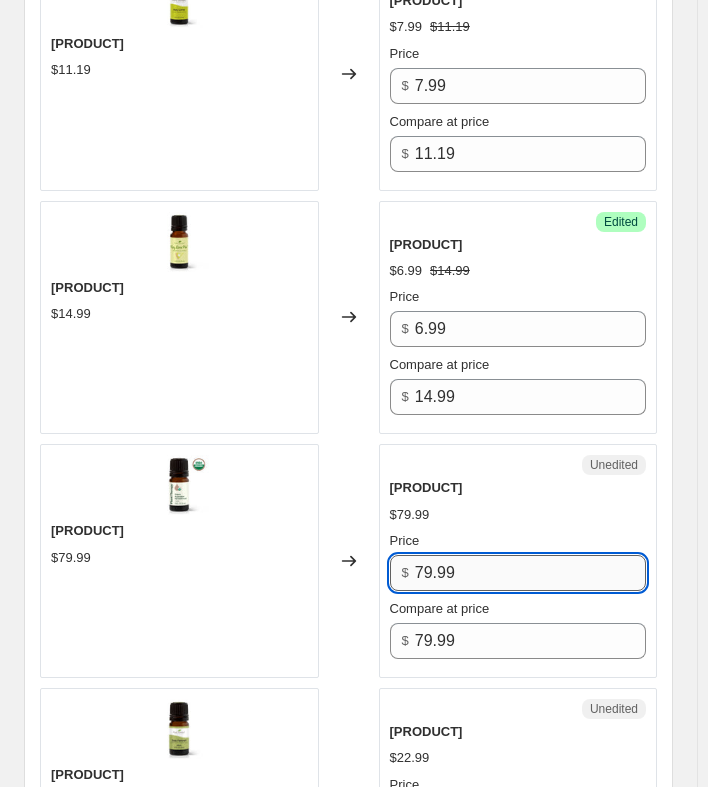 click on "79.99" at bounding box center [530, 573] 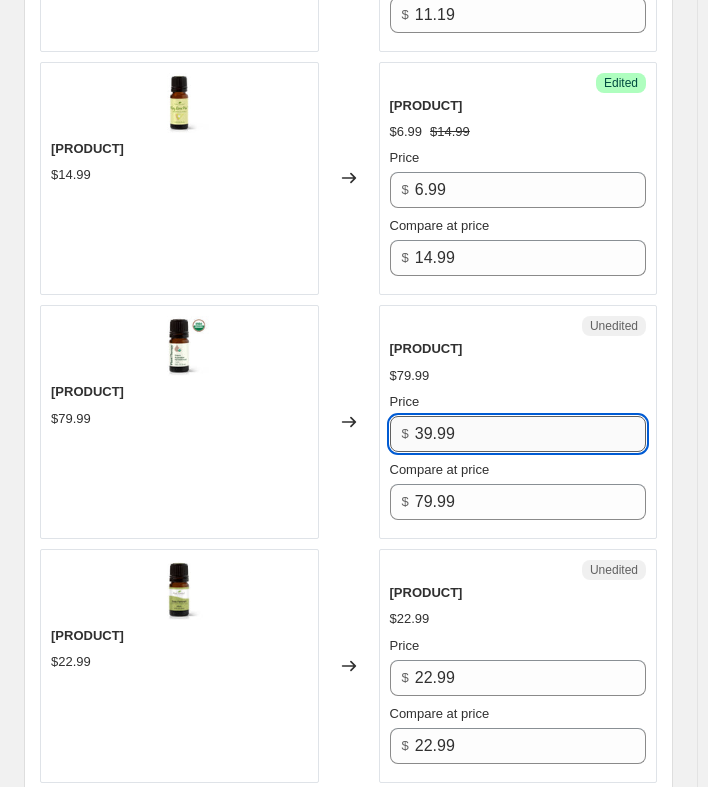 scroll, scrollTop: 1987, scrollLeft: 0, axis: vertical 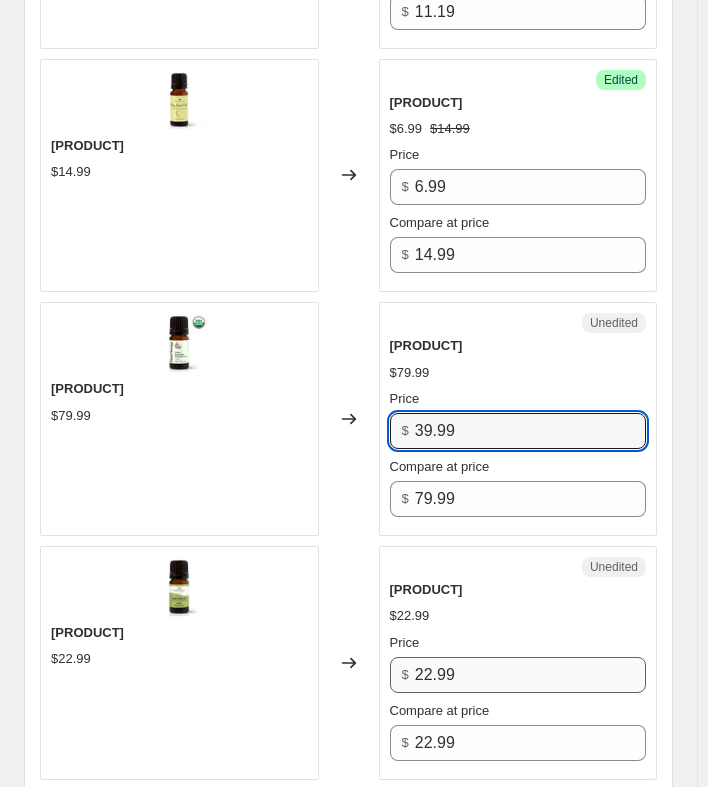type on "39.99" 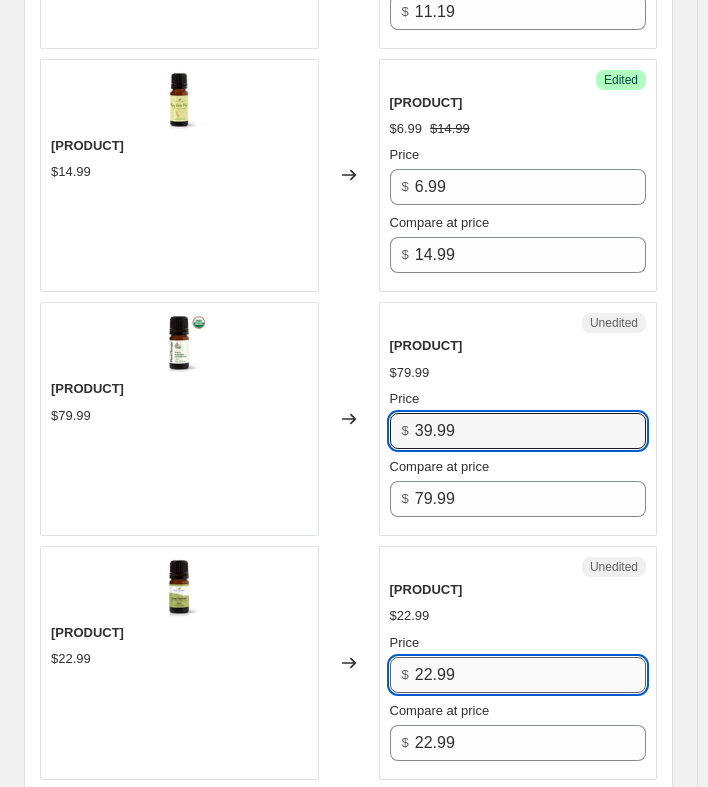click on "22.99" at bounding box center (530, 675) 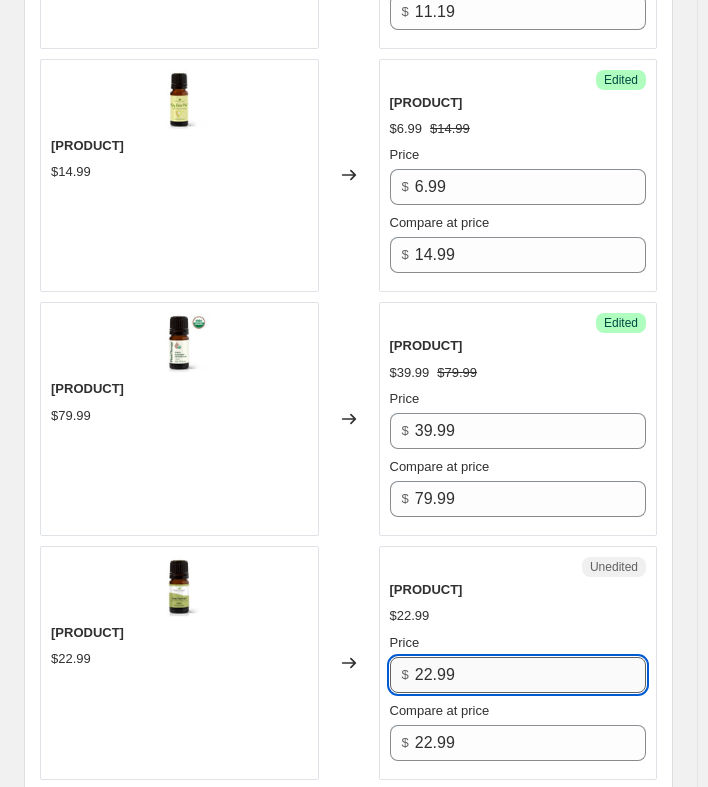 click on "22.99" at bounding box center [530, 675] 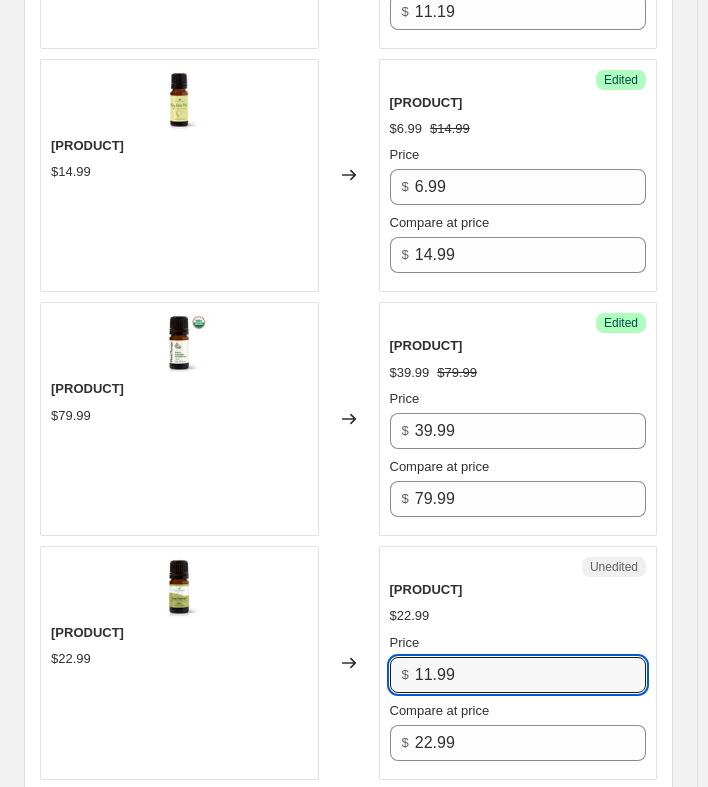 type on "11.99" 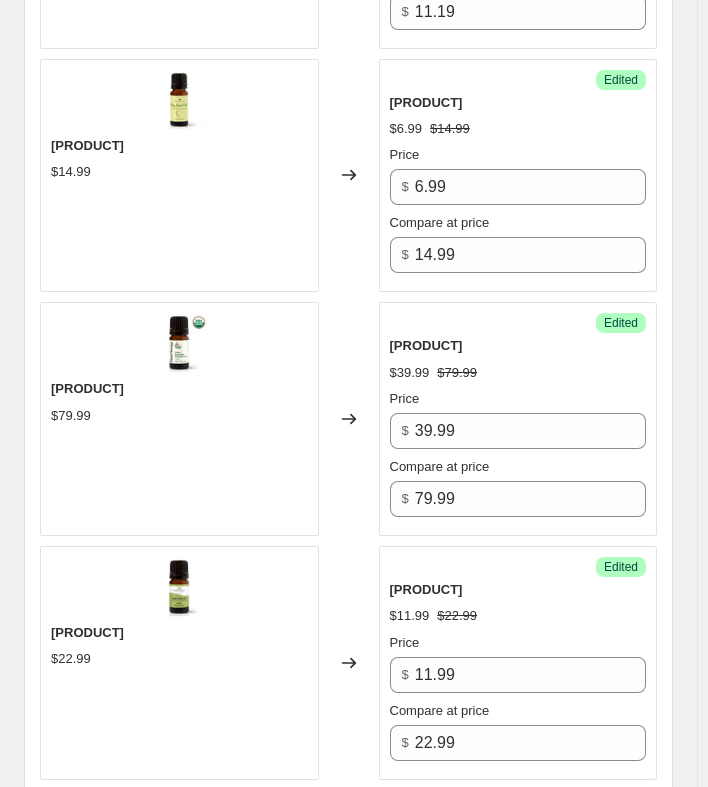 click on "[PRICE] [PRICE]" at bounding box center (518, 616) 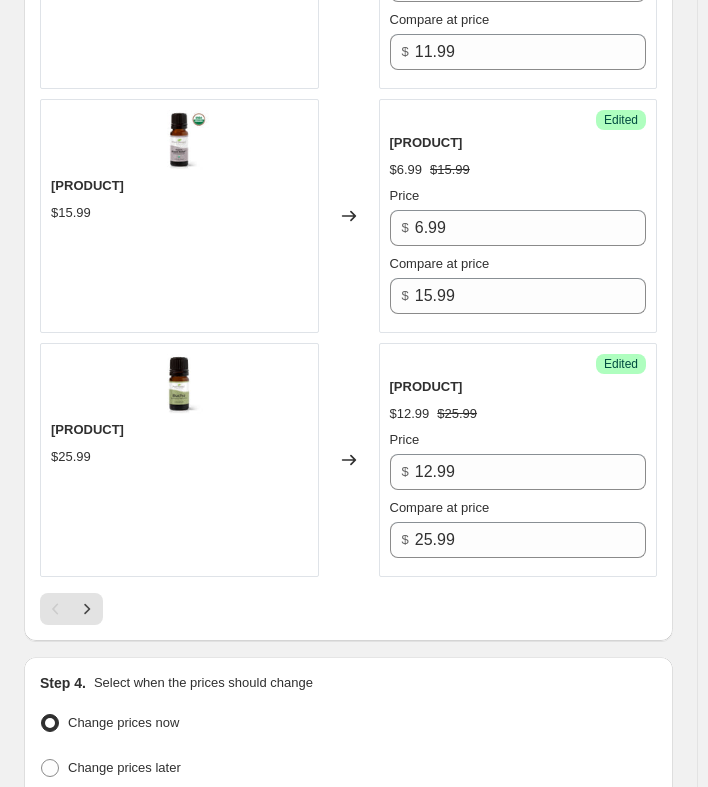 scroll, scrollTop: 5777, scrollLeft: 0, axis: vertical 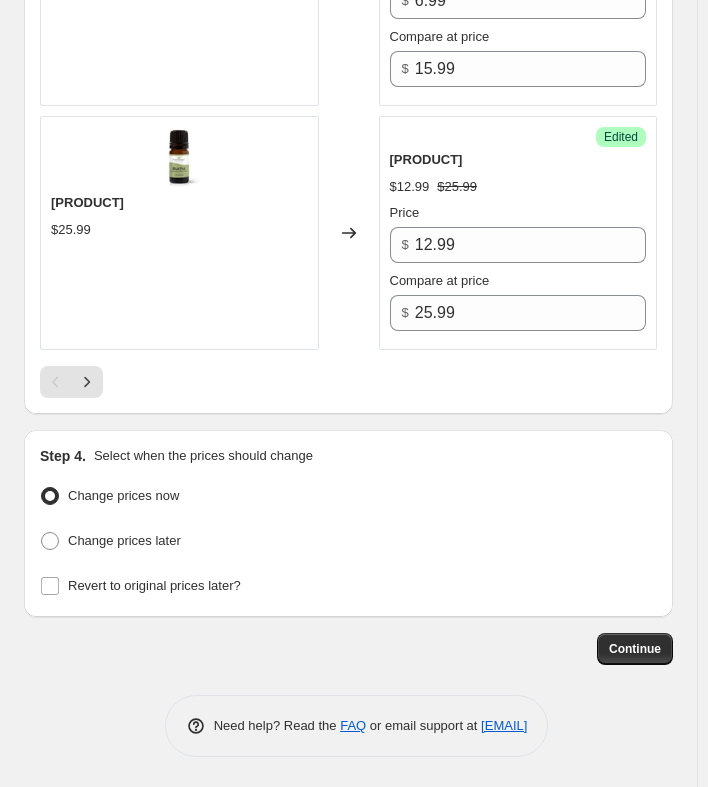 click on "PRICE CHANGE PREVIEW [NUMBER] product variants selected. [NUMBER] product prices edited: [PRODUCT] [PRICE] Changed to Success Edited [PRODUCT] [PRICE] [PRICE] Price [PRICE] Compare at price [PRICE] [PRODUCT] [PRICE] Changed to Success Edited [PRODUCT] [PRICE] [PRICE] Price [PRICE] Compare at price [PRICE] [PRODUCT] [PRICE] Changed to Success Edited [PRODUCT] [PRICE] [PRICE] Price [PRICE] Compare at price [PRICE] [PRODUCT] [PRICE] Changed to Success Edited [PRODUCT] [PRICE] [PRICE] Price [PRICE] Compare at price [PRICE] [PRODUCT] [PRICE] Changed to Success Edited [PRODUCT] [PRICE] [PRICE] Price [PRICE] Compare at price [PRICE] [PRODUCT] [PRICE] Changed to Success Edited [PRODUCT] [PRICE] [PRICE]" at bounding box center [348, -2086] 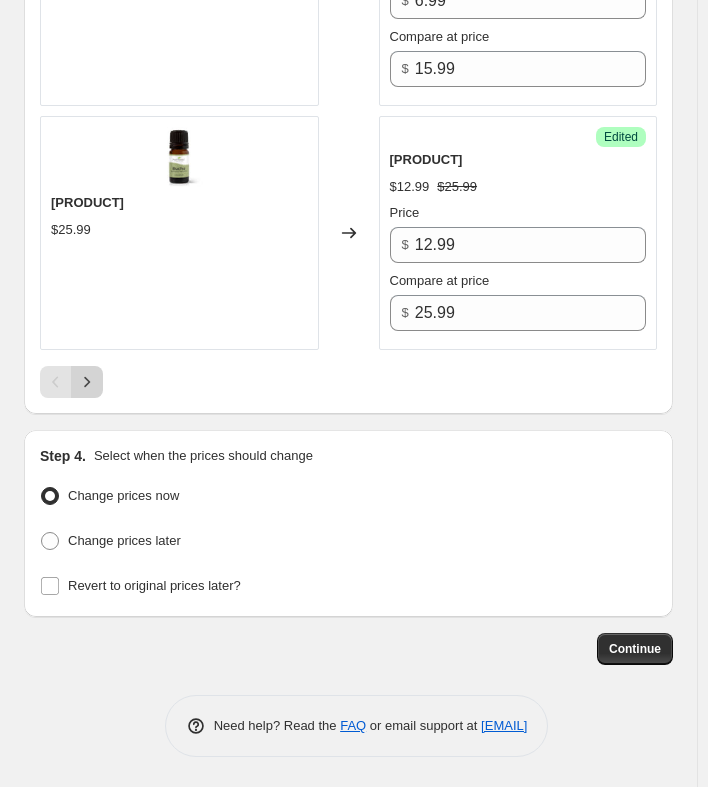 click 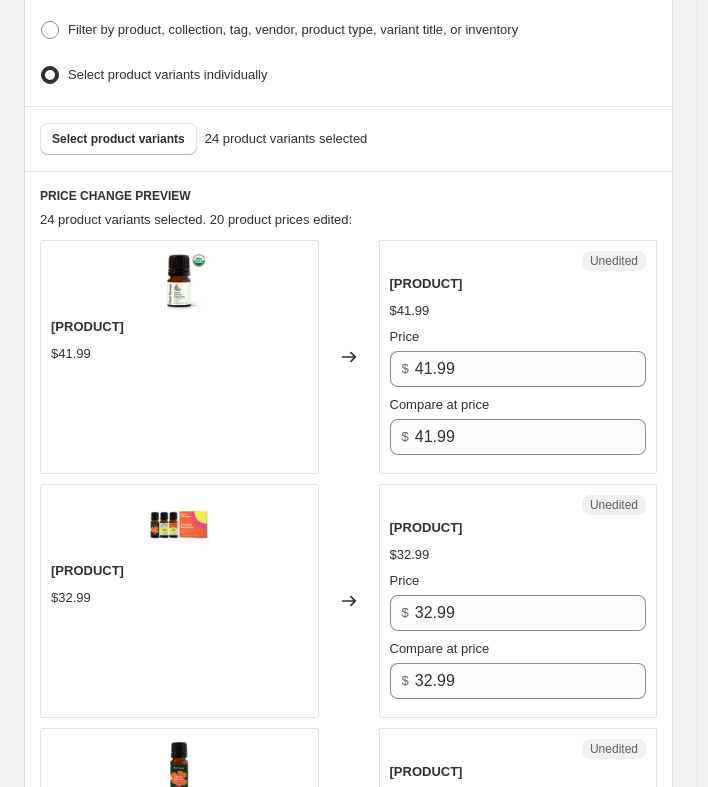 scroll, scrollTop: 829, scrollLeft: 0, axis: vertical 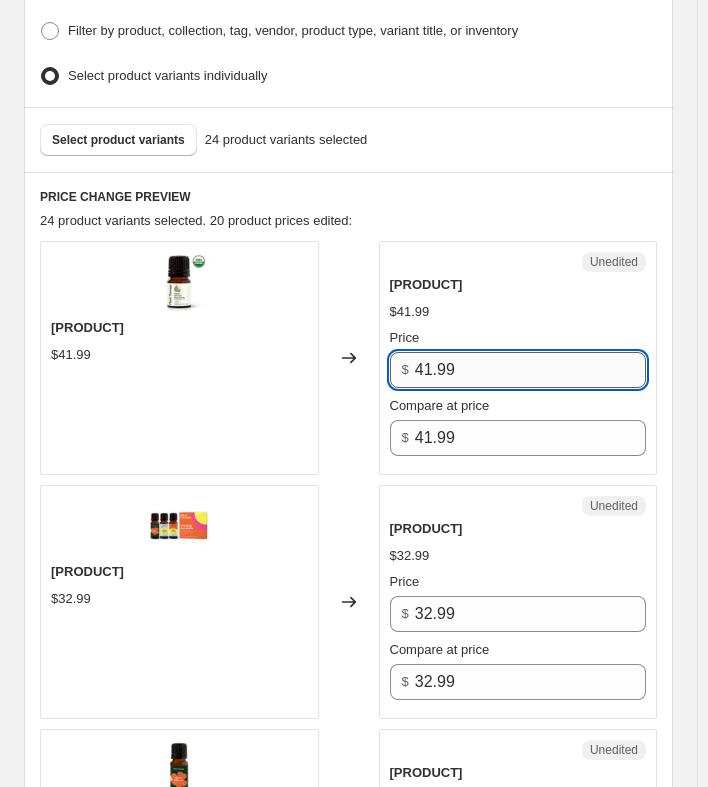 click on "41.99" at bounding box center [530, 370] 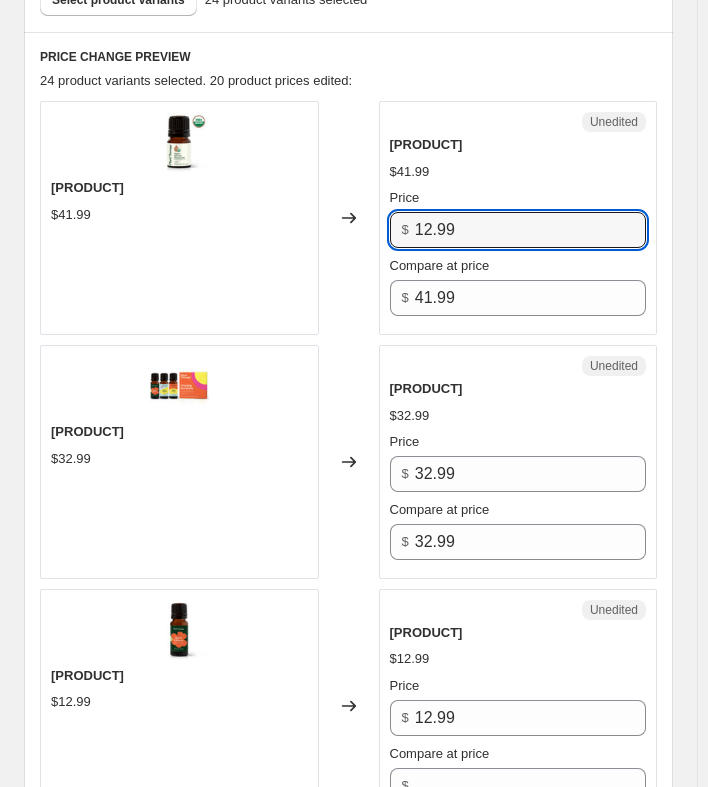 scroll, scrollTop: 988, scrollLeft: 0, axis: vertical 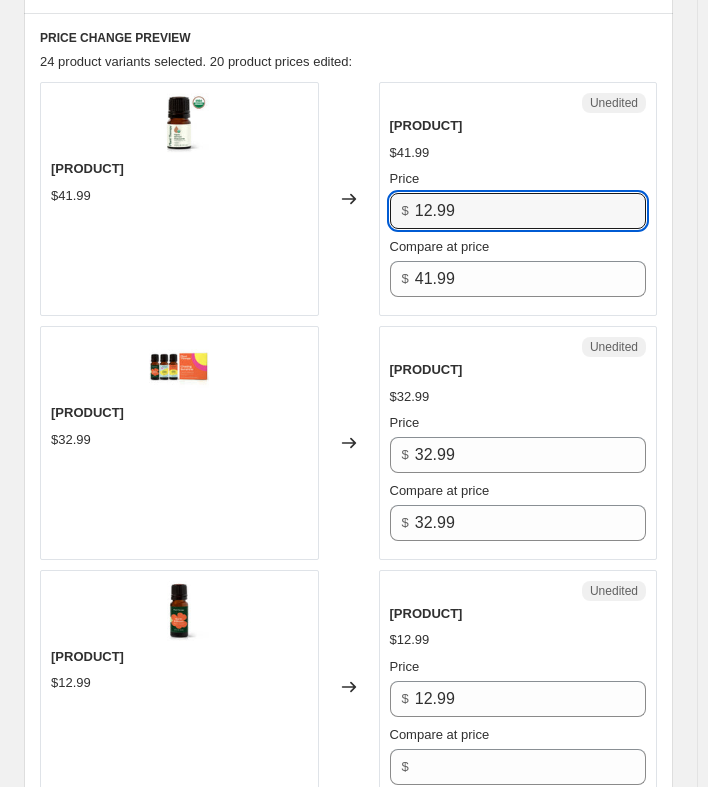 type on "12.99" 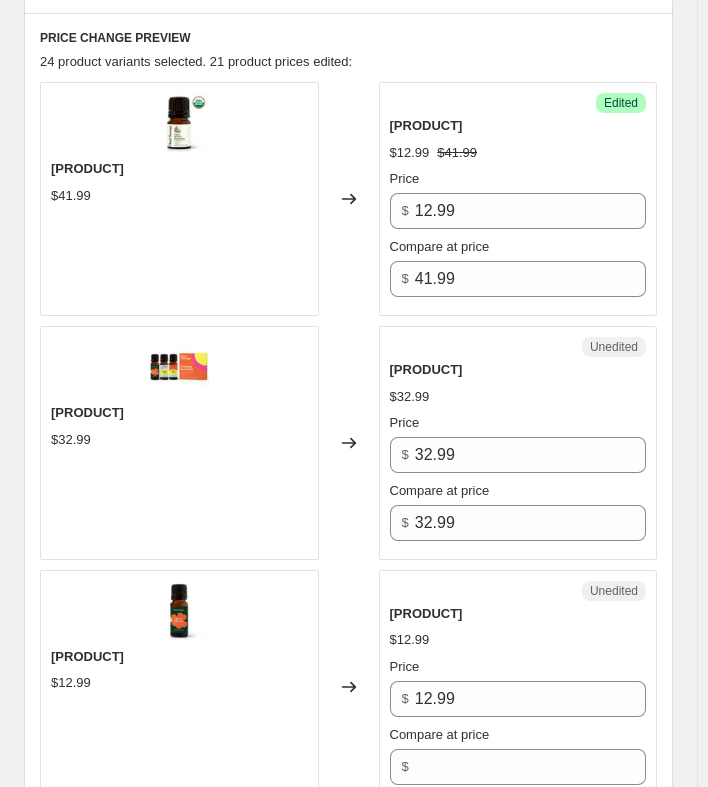 click on "Price" at bounding box center [518, 423] 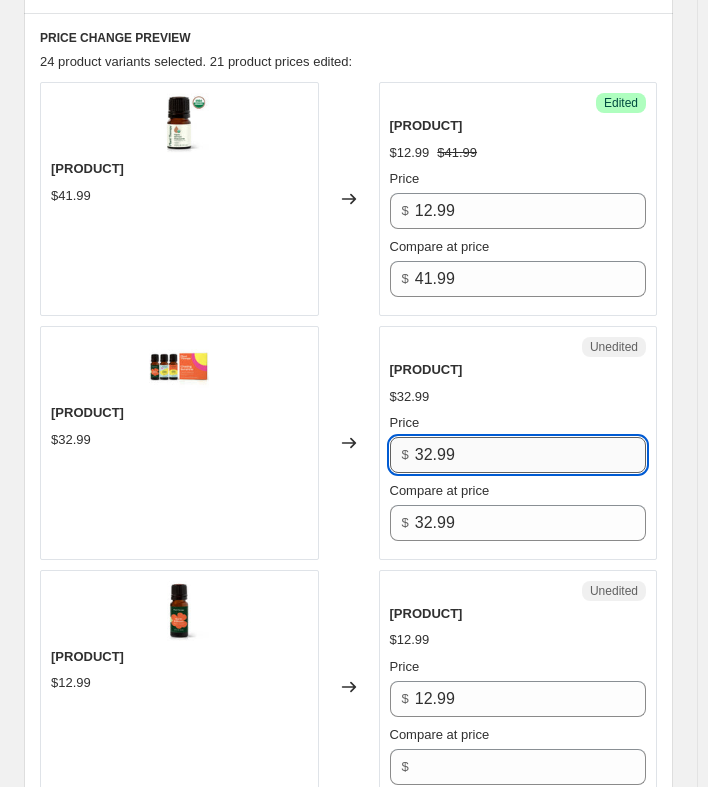 click on "32.99" at bounding box center [530, 455] 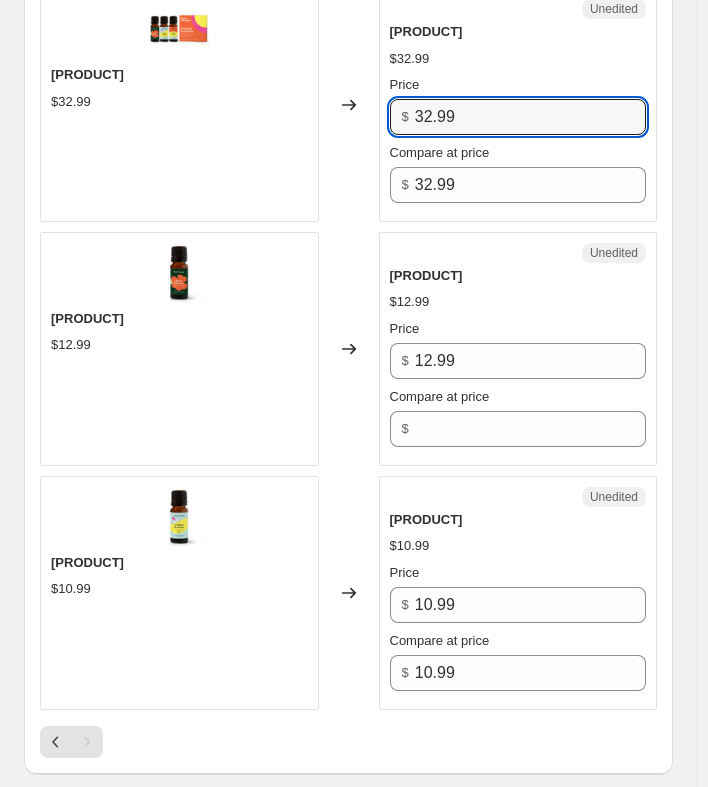 scroll, scrollTop: 1327, scrollLeft: 0, axis: vertical 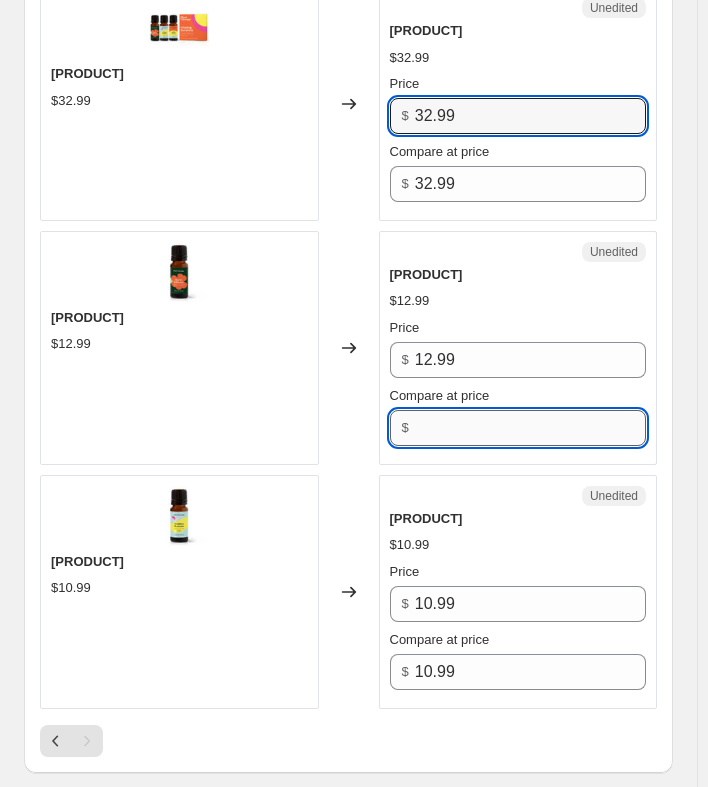 click on "Compare at price" at bounding box center (530, 428) 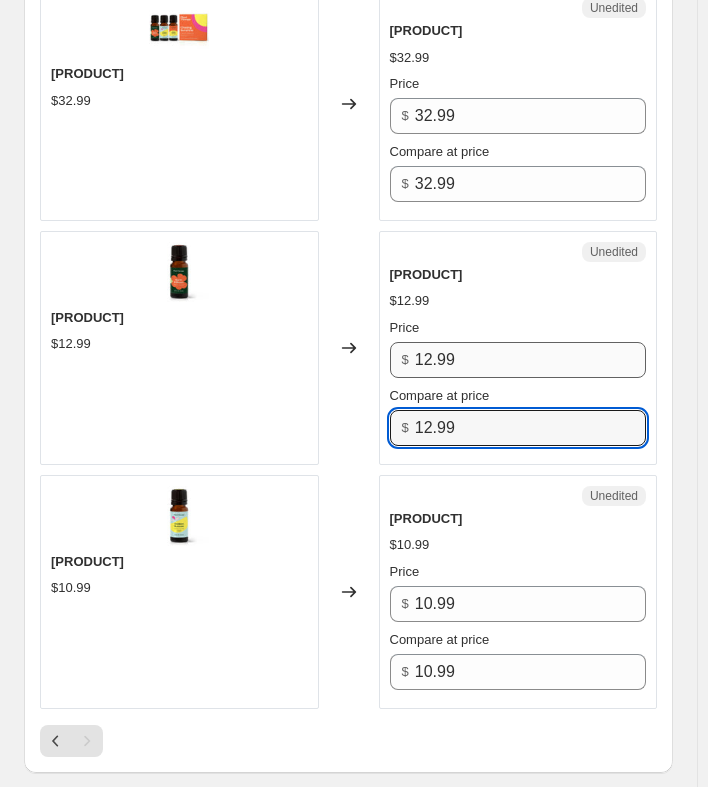 type on "12.99" 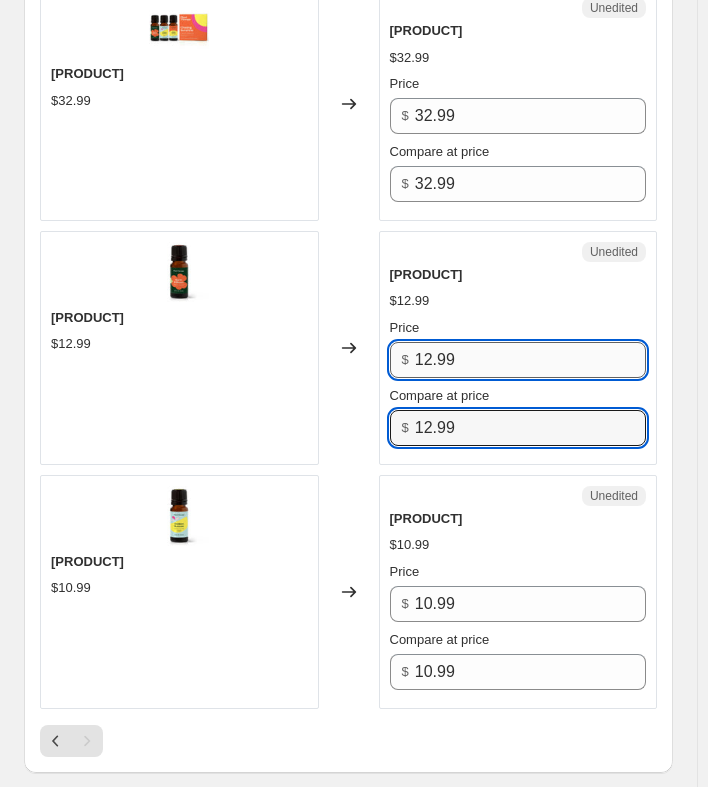click on "12.99" at bounding box center (530, 360) 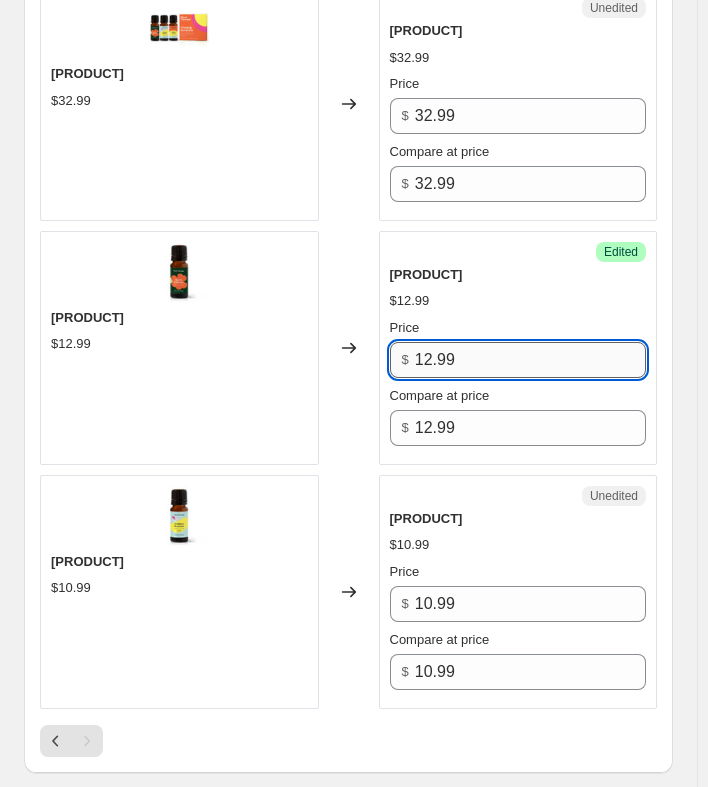 click on "12.99" at bounding box center (530, 360) 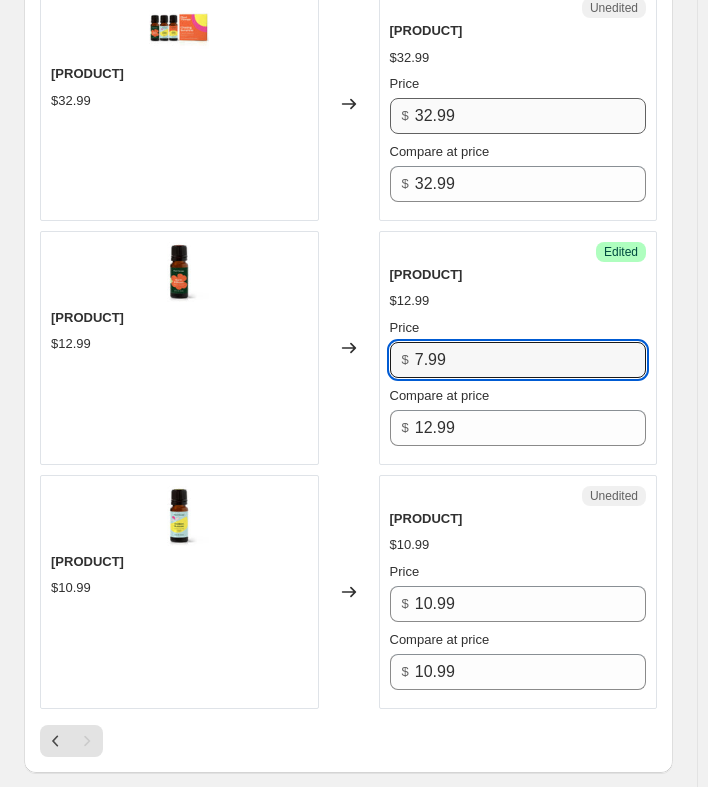 type on "7.99" 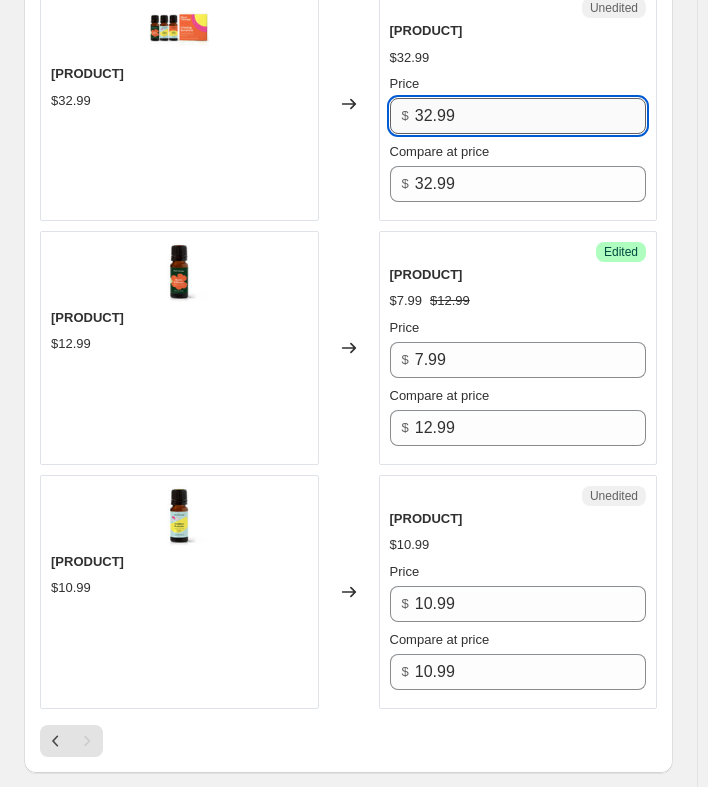 click on "32.99" at bounding box center [530, 116] 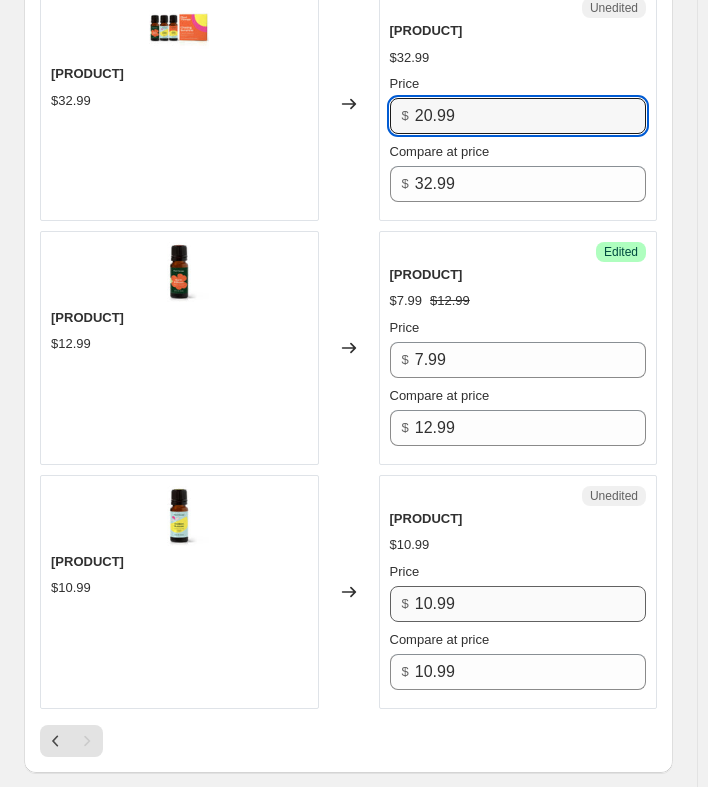 type on "20.99" 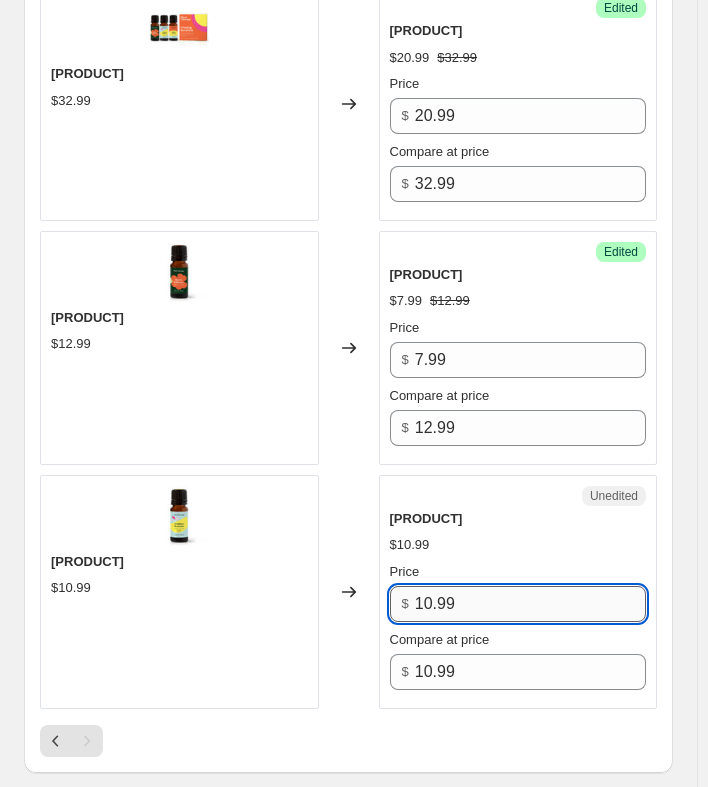 click on "10.99" at bounding box center [530, 604] 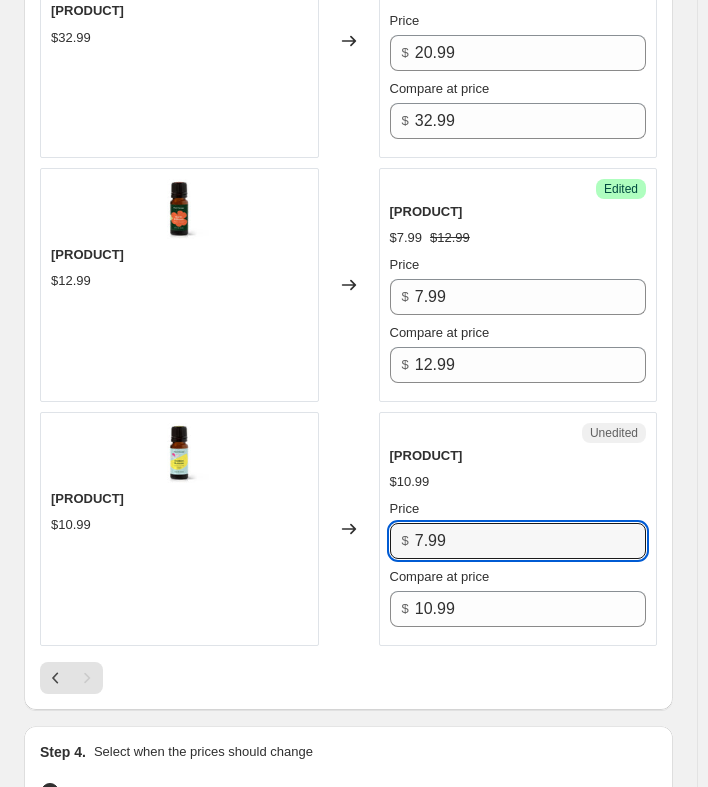scroll, scrollTop: 1391, scrollLeft: 0, axis: vertical 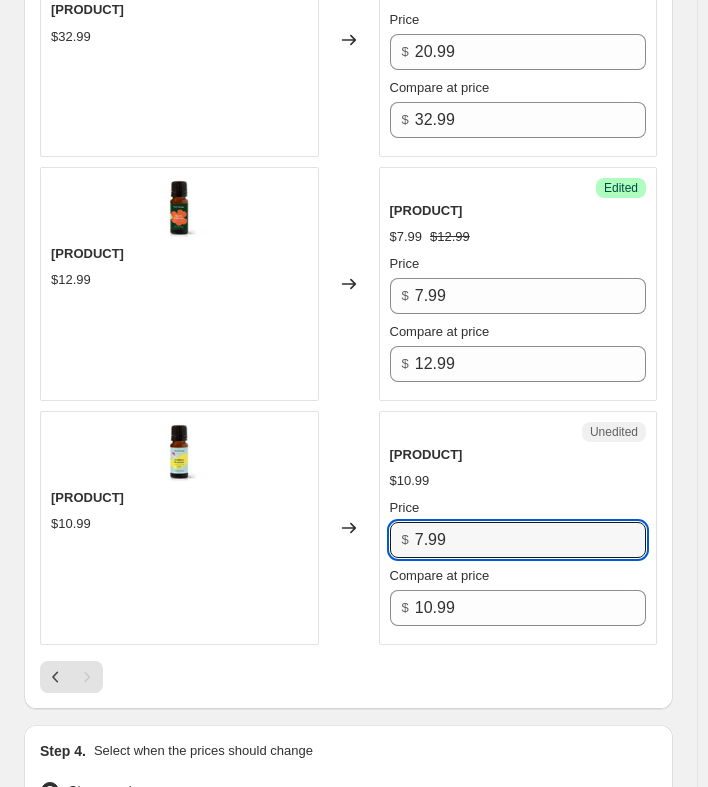 type on "7.99" 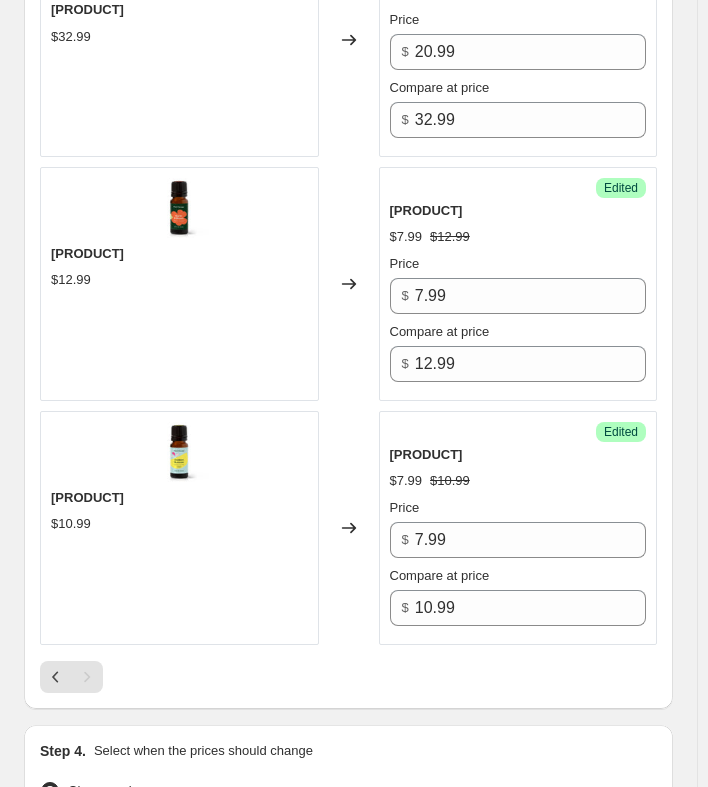 click on "[PRICE] [PRICE]" at bounding box center [518, 481] 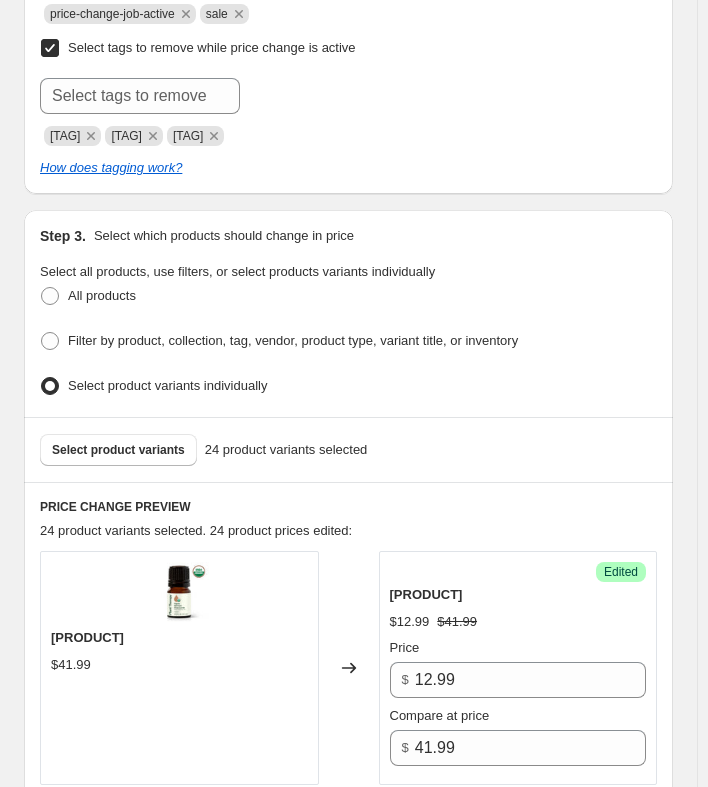 scroll, scrollTop: 520, scrollLeft: 0, axis: vertical 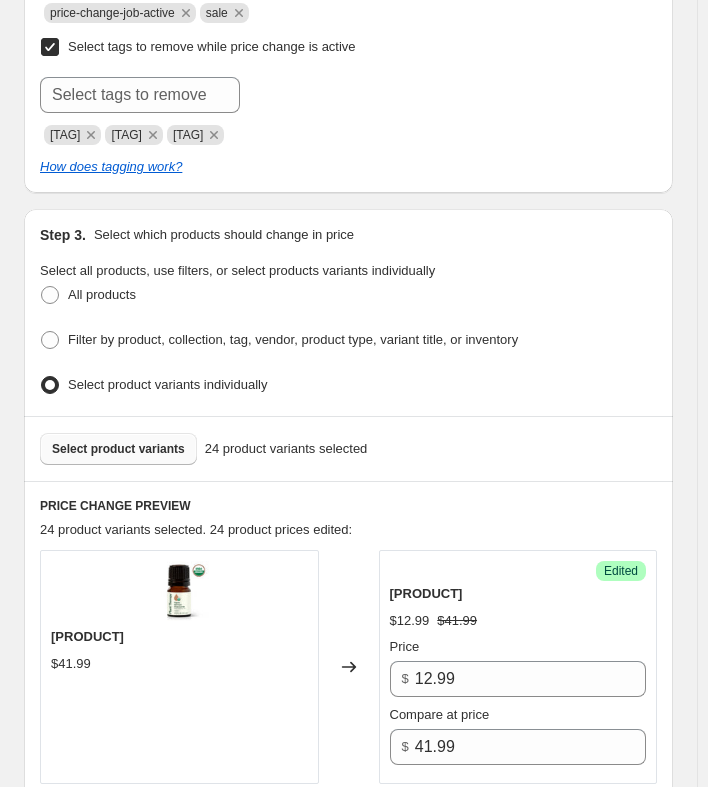 click on "Select product variants" at bounding box center (118, 449) 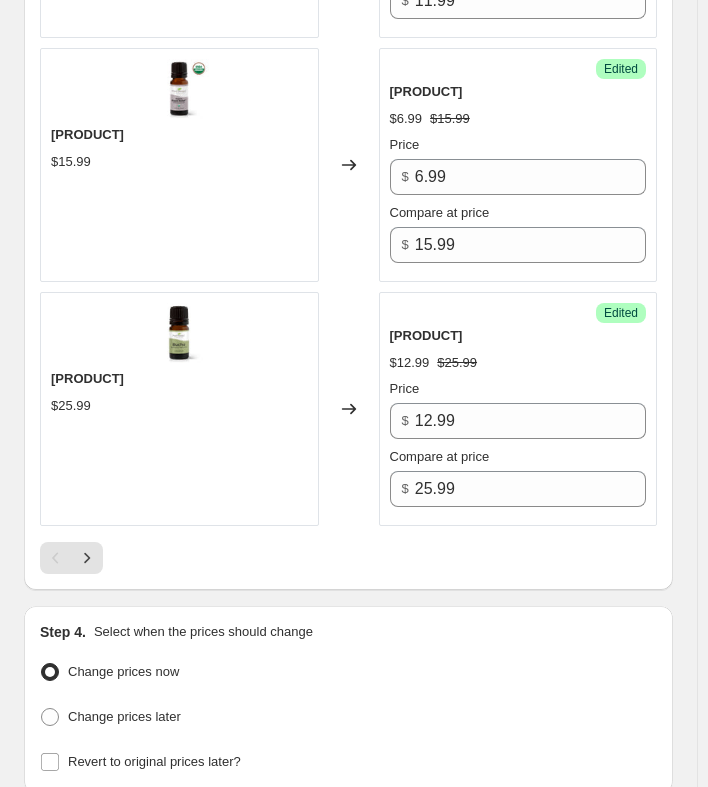 scroll, scrollTop: 5777, scrollLeft: 0, axis: vertical 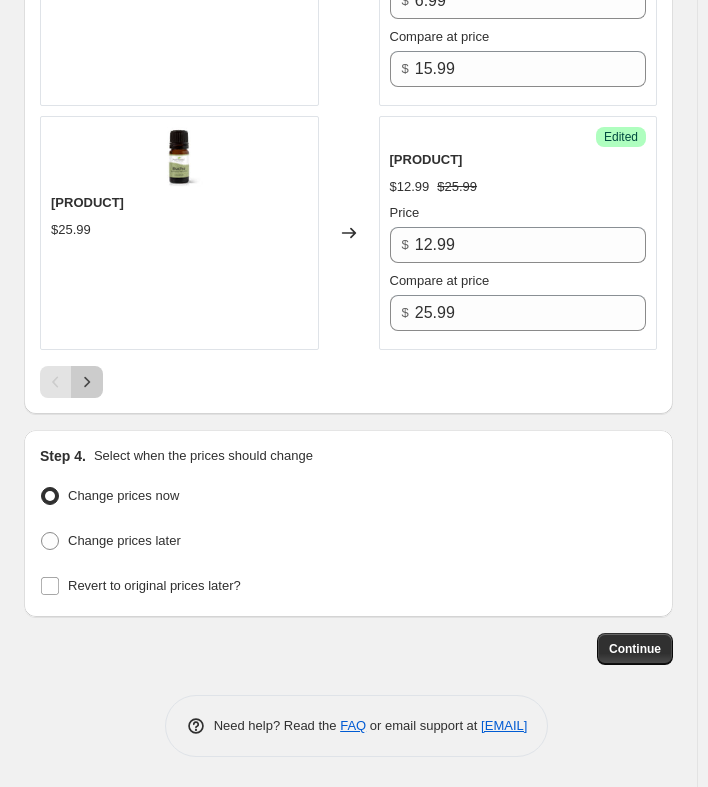 click 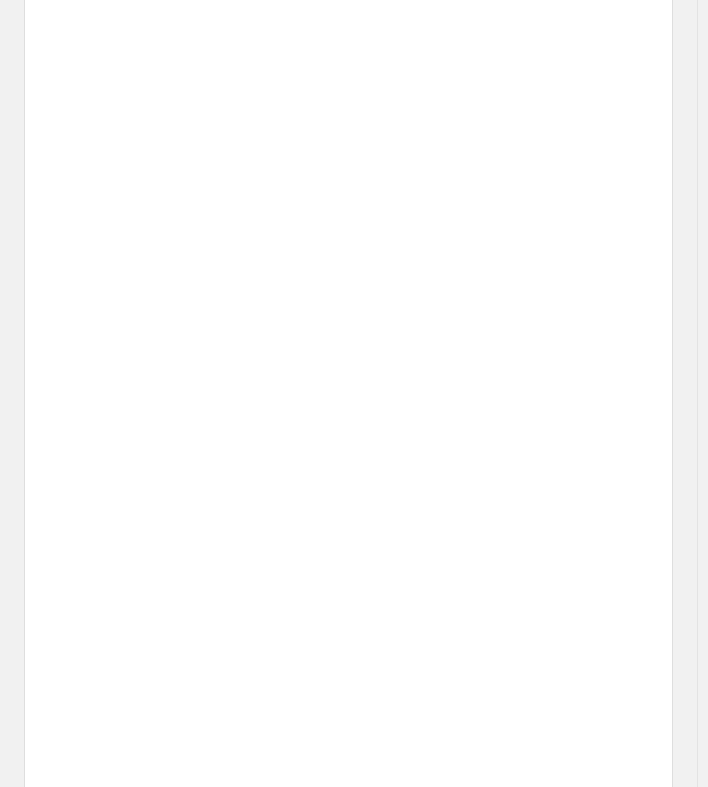 scroll, scrollTop: 1960, scrollLeft: 0, axis: vertical 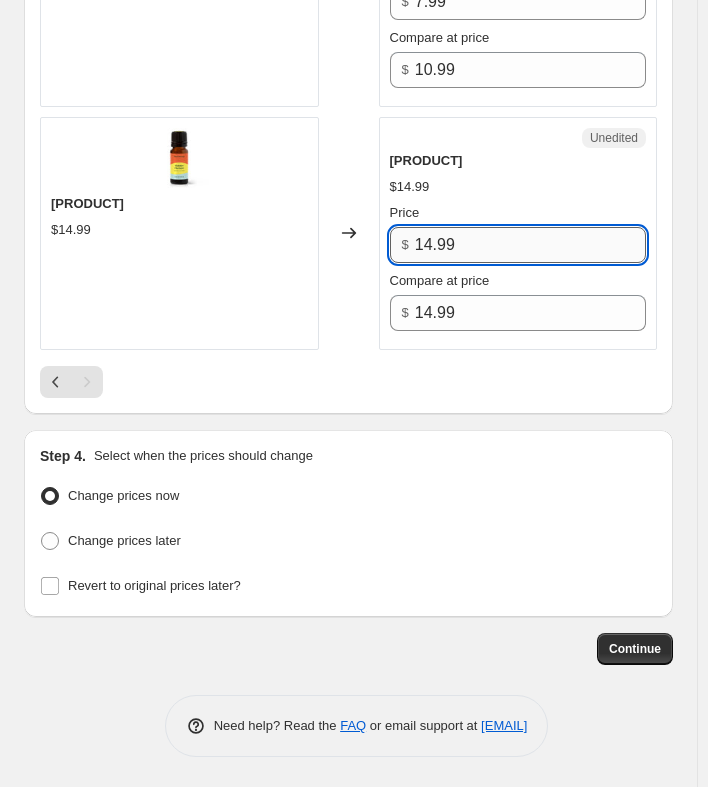 click on "14.99" at bounding box center [530, 245] 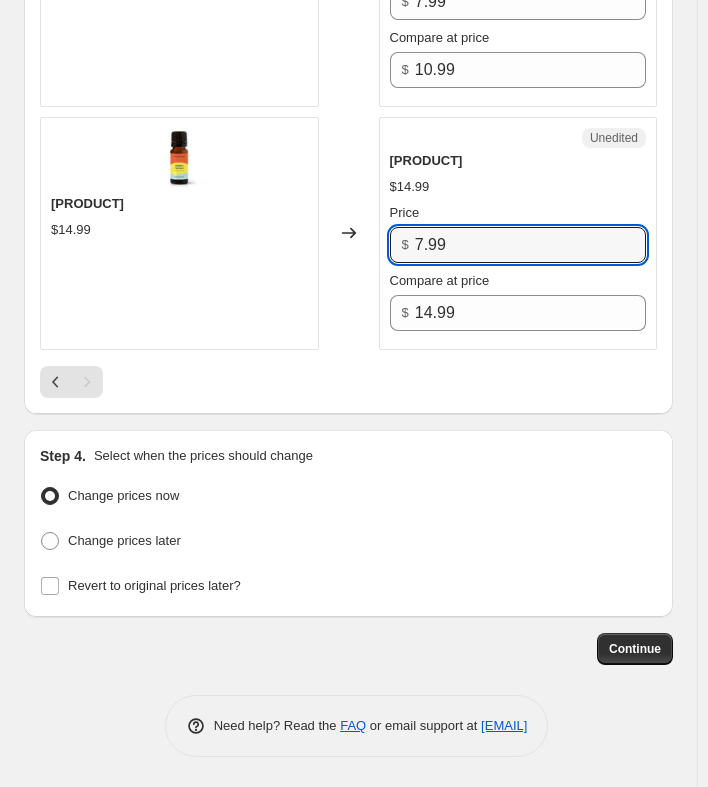 type on "7.99" 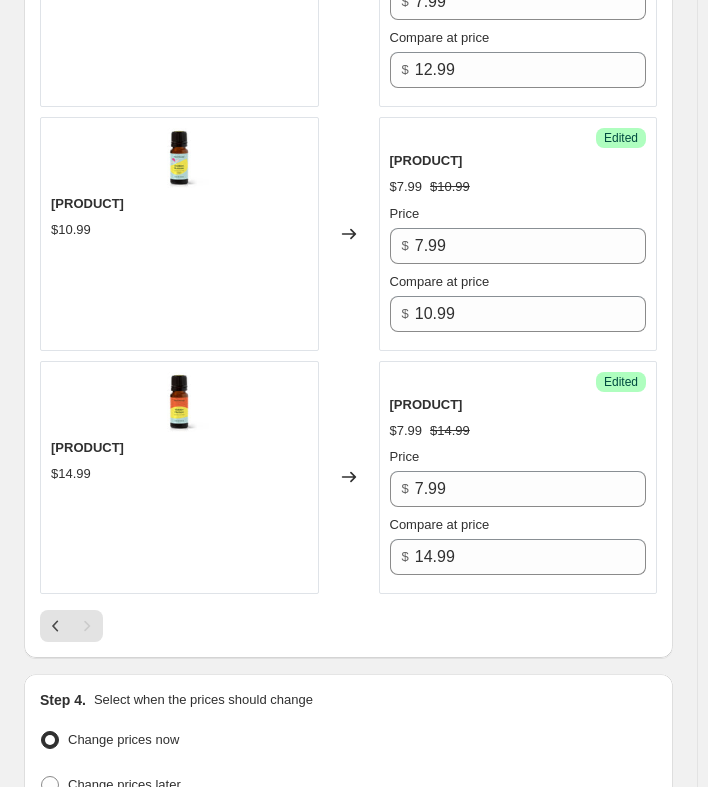 scroll, scrollTop: 1960, scrollLeft: 0, axis: vertical 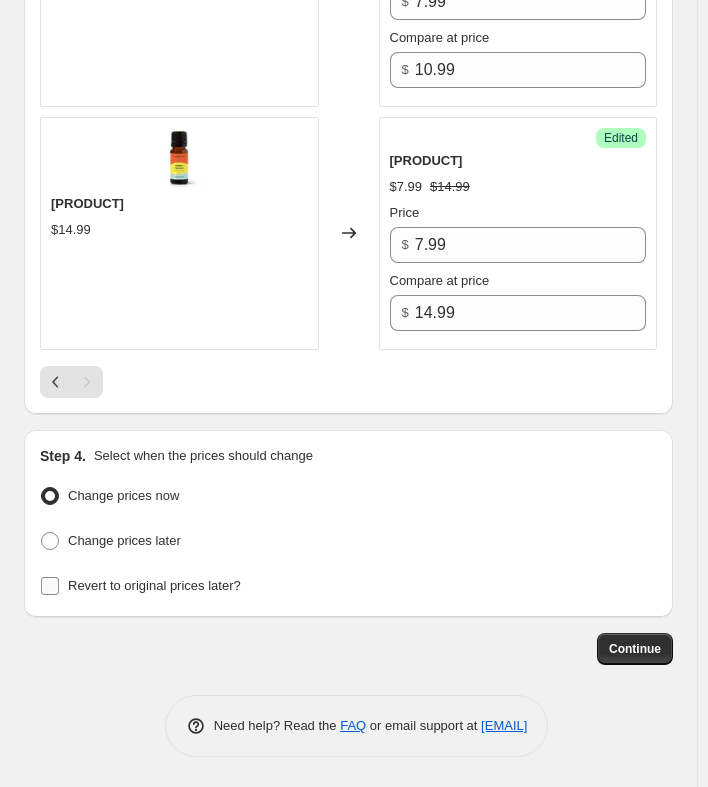 click on "Revert to original prices later?" at bounding box center [140, 586] 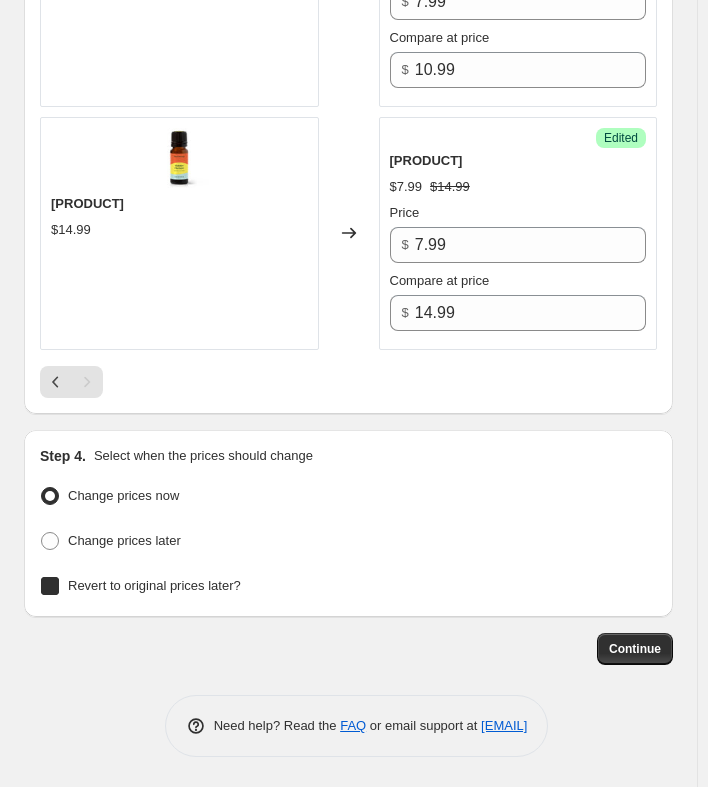 checkbox on "true" 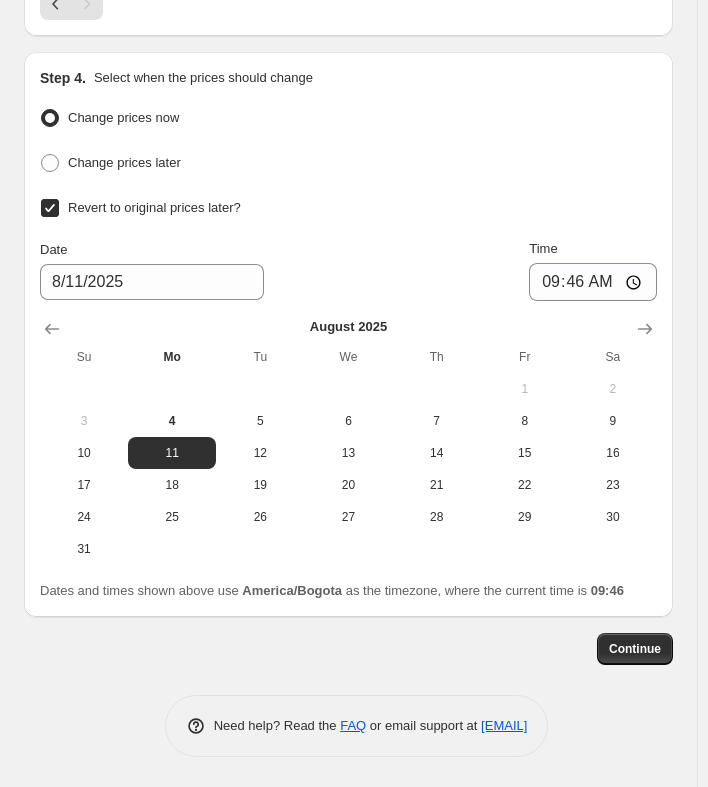 scroll, scrollTop: 2338, scrollLeft: 0, axis: vertical 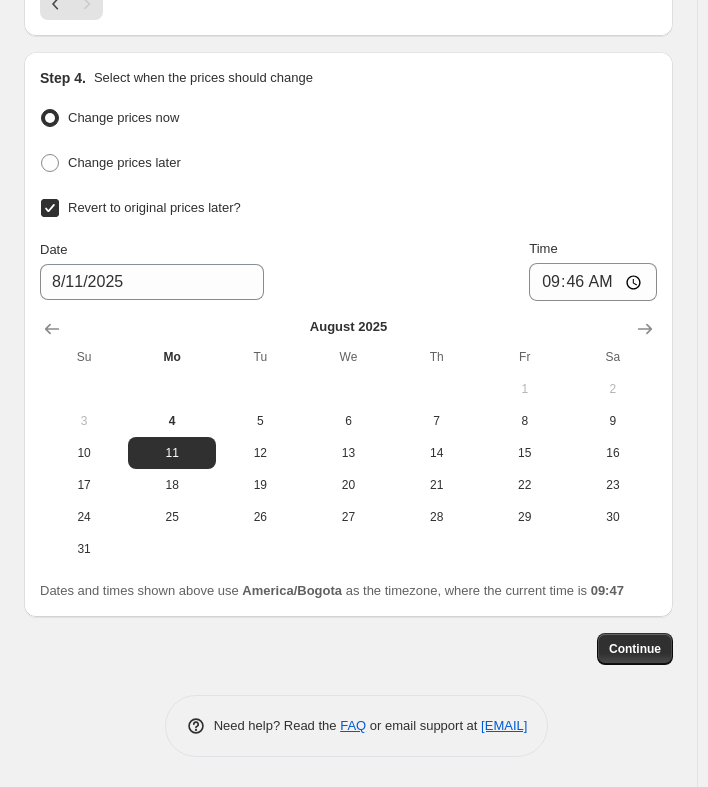 drag, startPoint x: 673, startPoint y: 653, endPoint x: 294, endPoint y: 659, distance: 379.0475 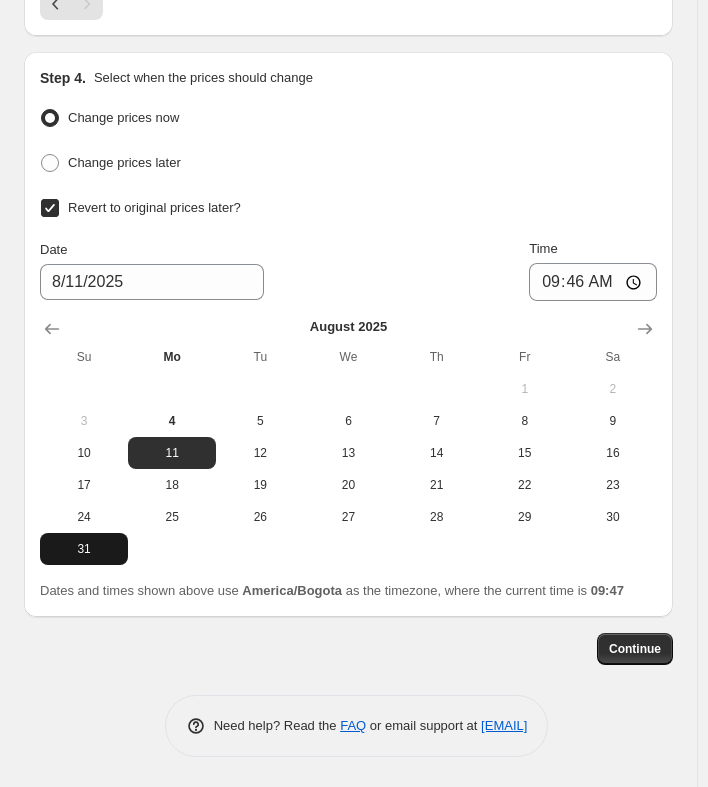 click on "31" at bounding box center (84, 549) 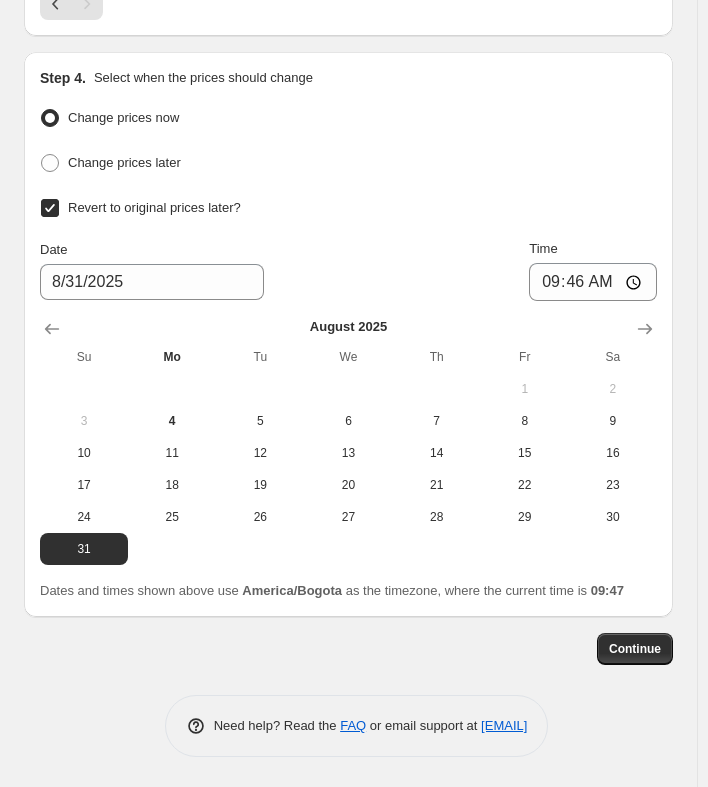 drag, startPoint x: 662, startPoint y: 654, endPoint x: 432, endPoint y: 653, distance: 230.00217 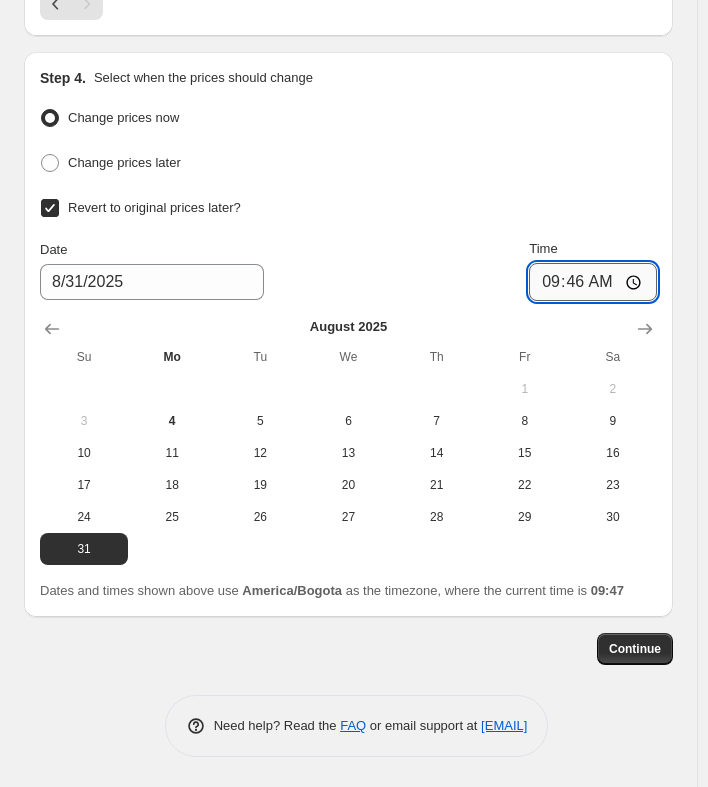click on "09:46" at bounding box center (593, 282) 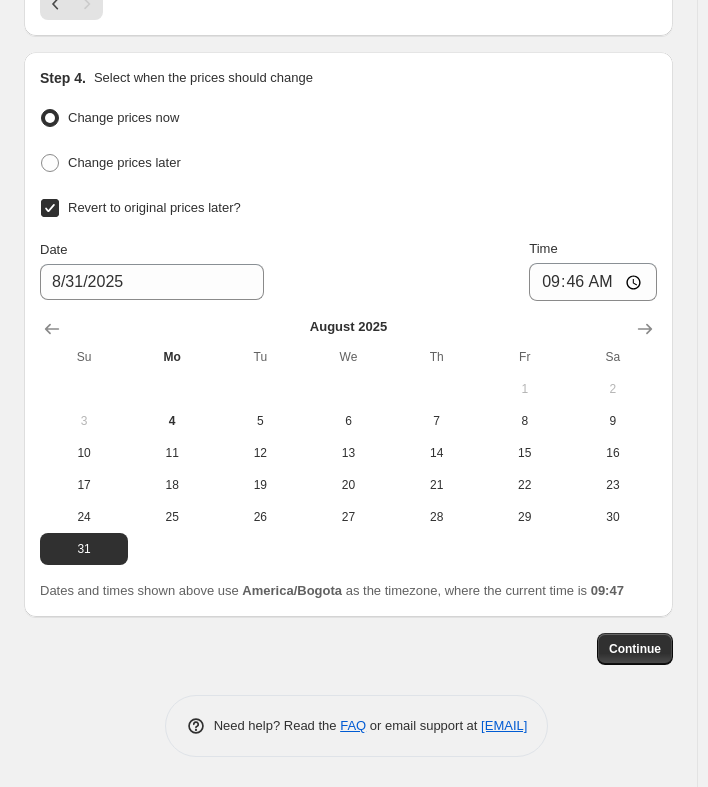 click on "Date [DATE] Time [TIME]" at bounding box center [348, 270] 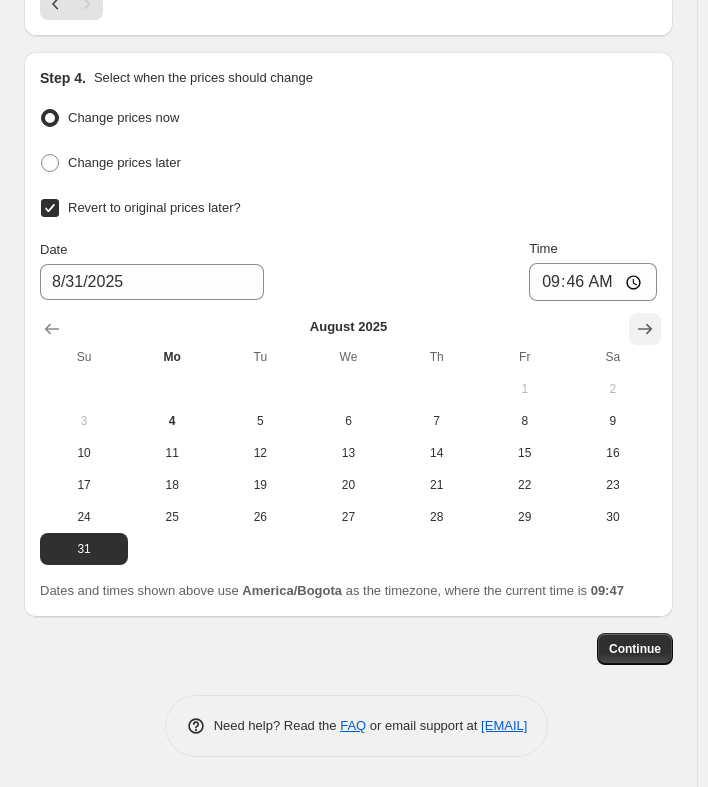click 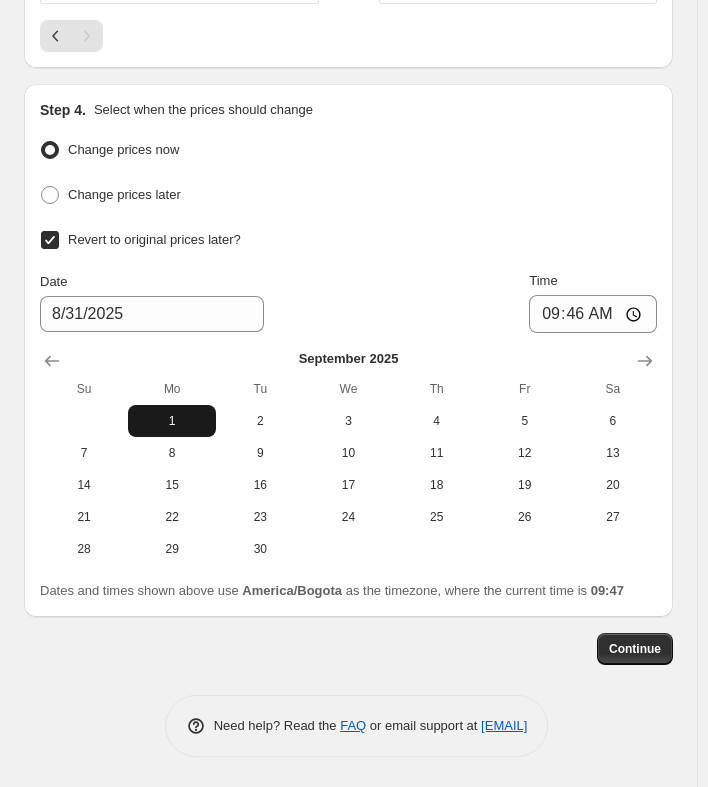 click on "1" at bounding box center (172, 421) 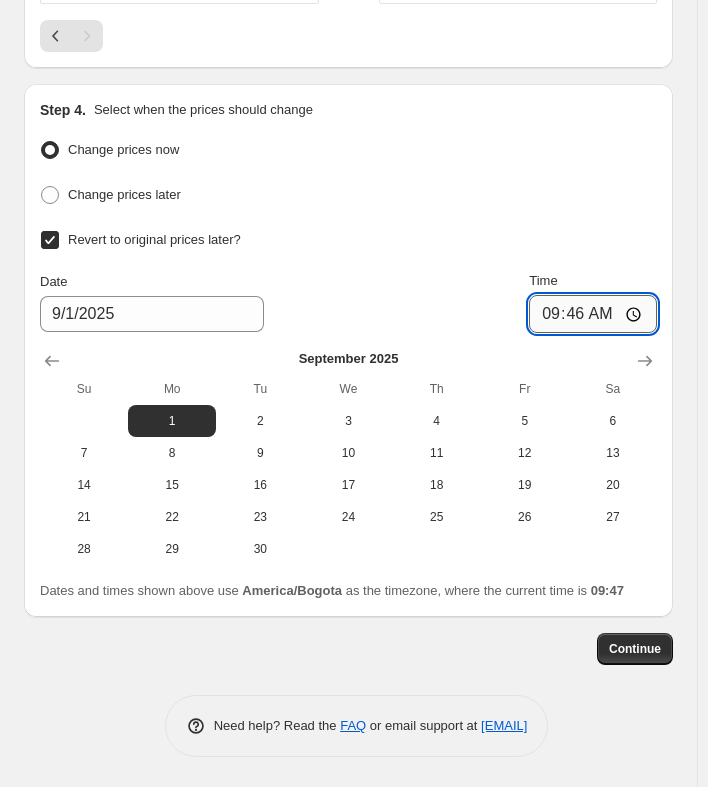 click on "09:46" at bounding box center (593, 314) 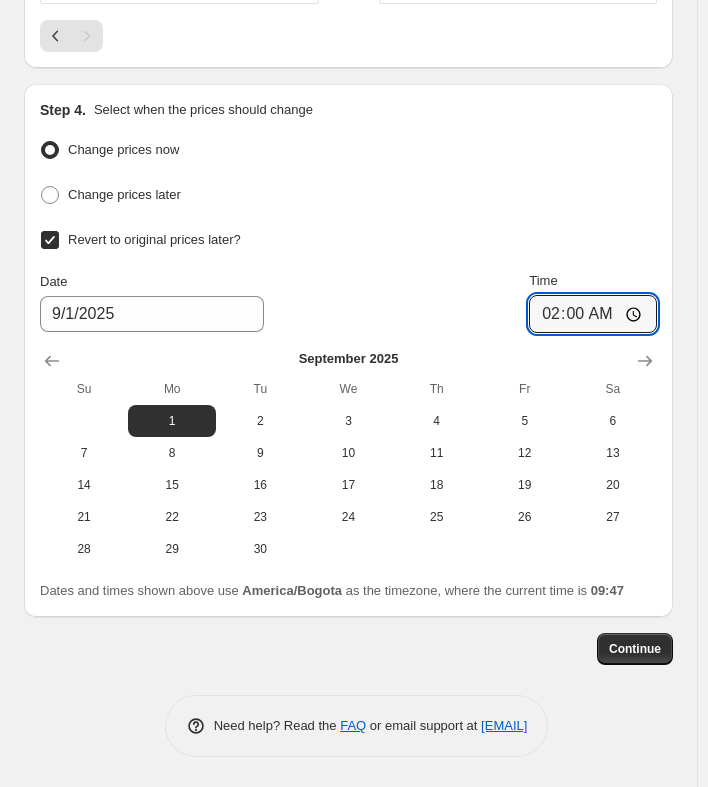 type on "02:00" 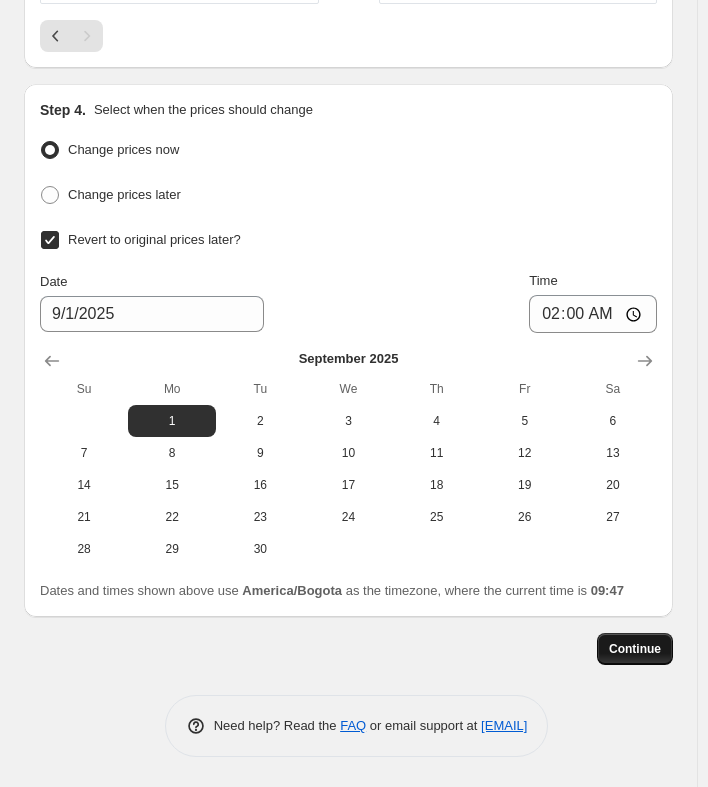 click on "Continue" at bounding box center [635, 649] 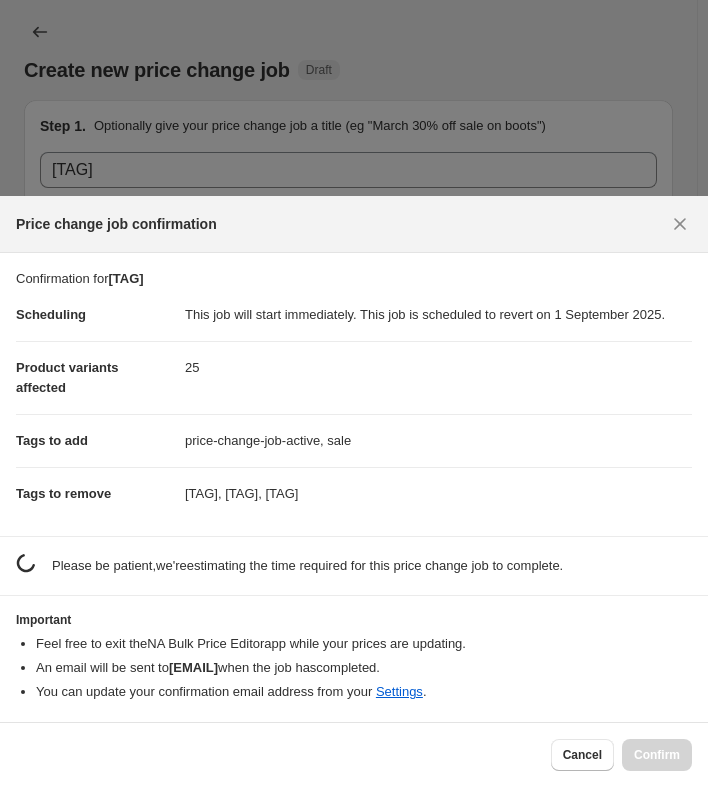 scroll, scrollTop: 2306, scrollLeft: 0, axis: vertical 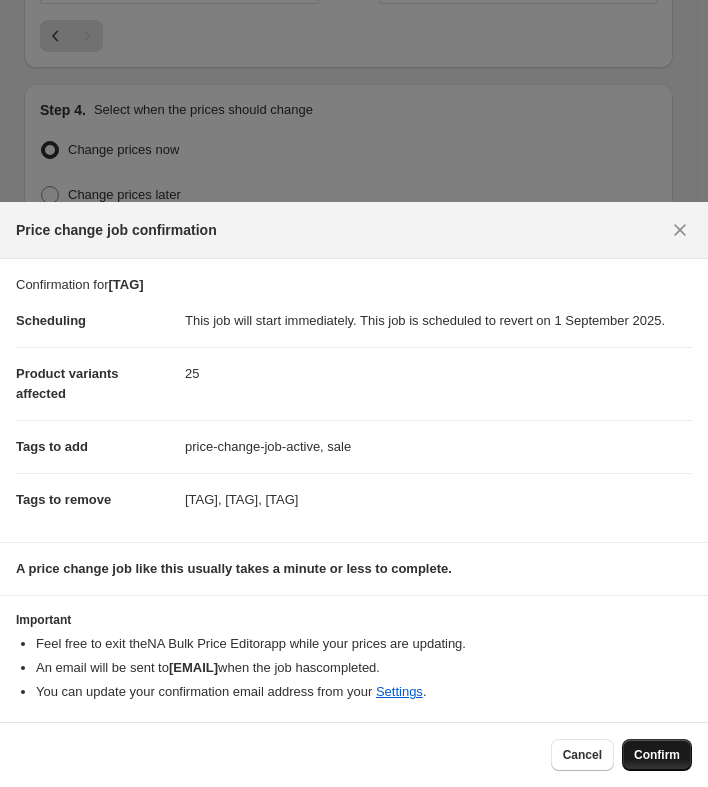 click on "Confirm" at bounding box center [657, 755] 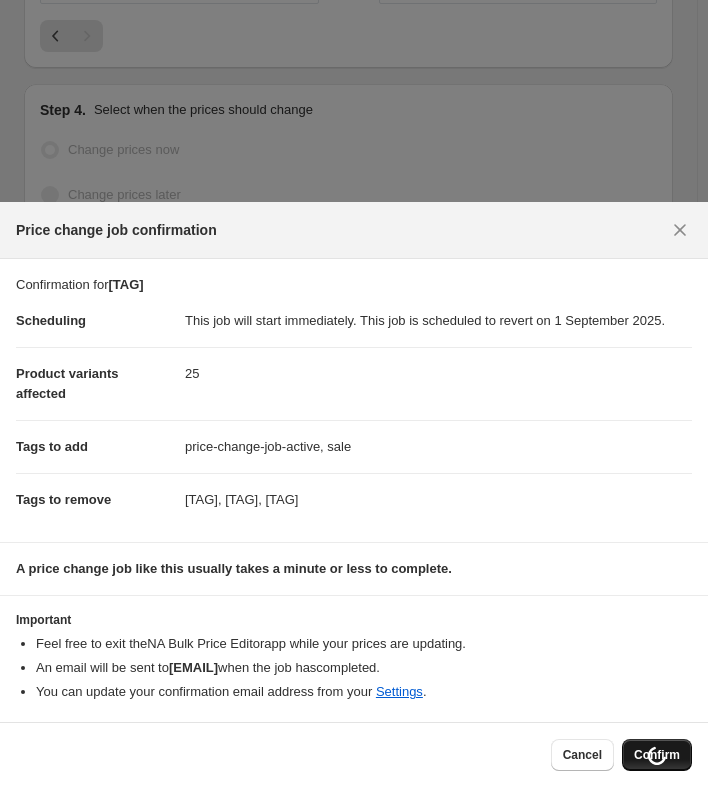 scroll, scrollTop: 2374, scrollLeft: 0, axis: vertical 